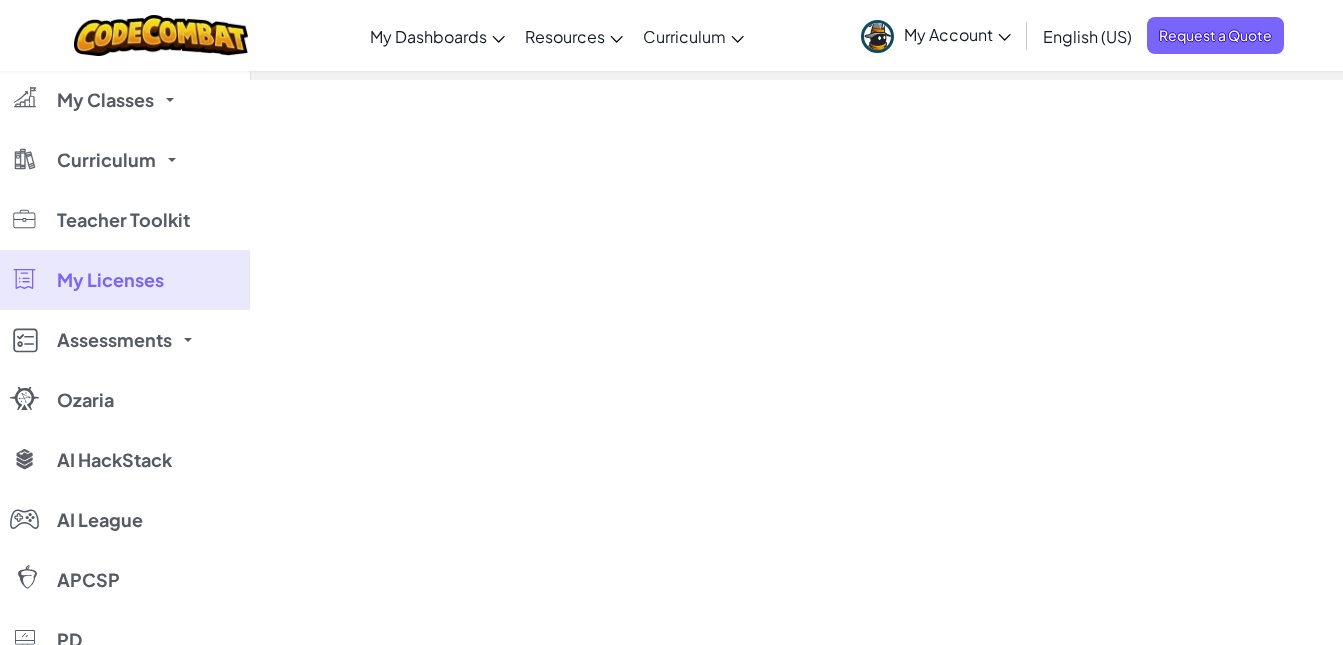 scroll, scrollTop: 0, scrollLeft: 0, axis: both 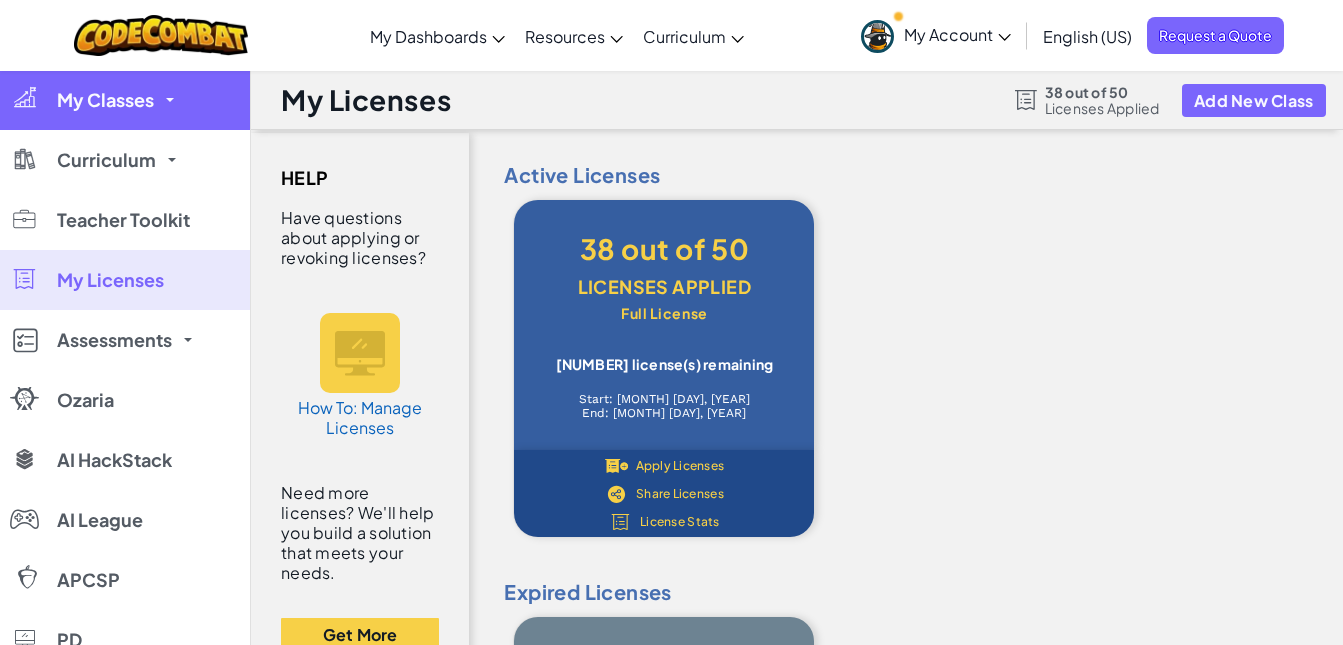 click on "My Classes" at bounding box center [125, 100] 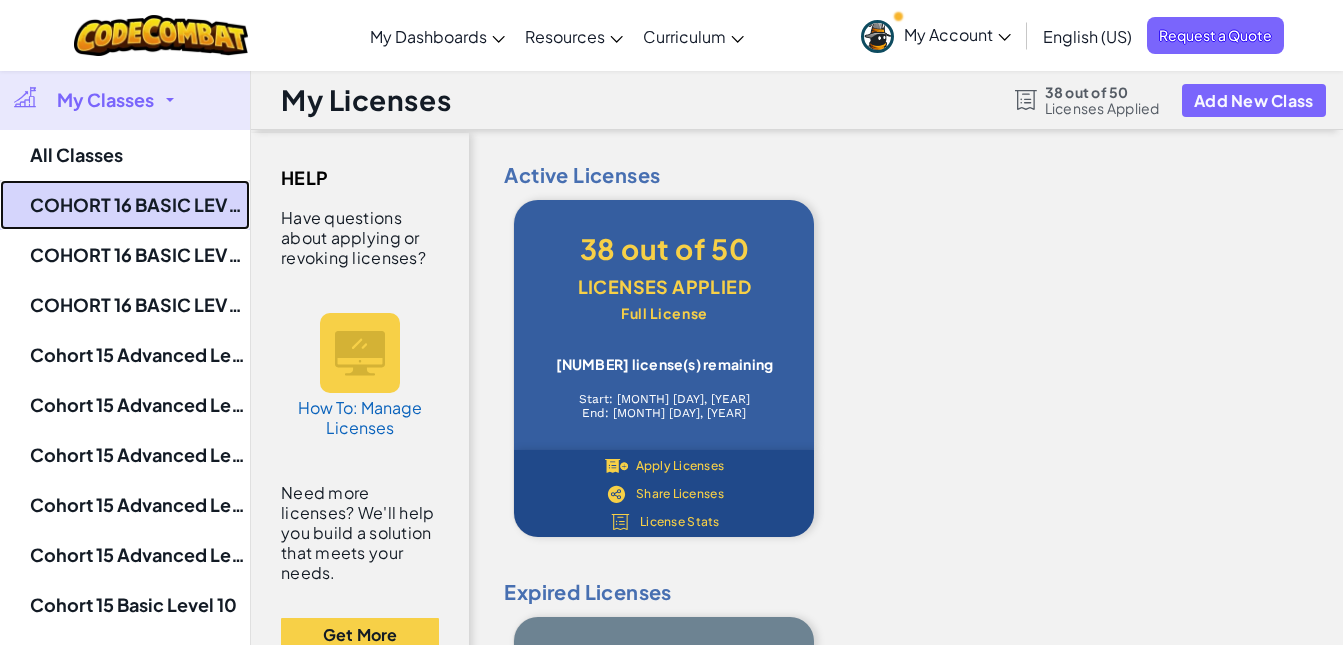 click on "COHORT 16 BASIC LEVEL 6" at bounding box center [125, 205] 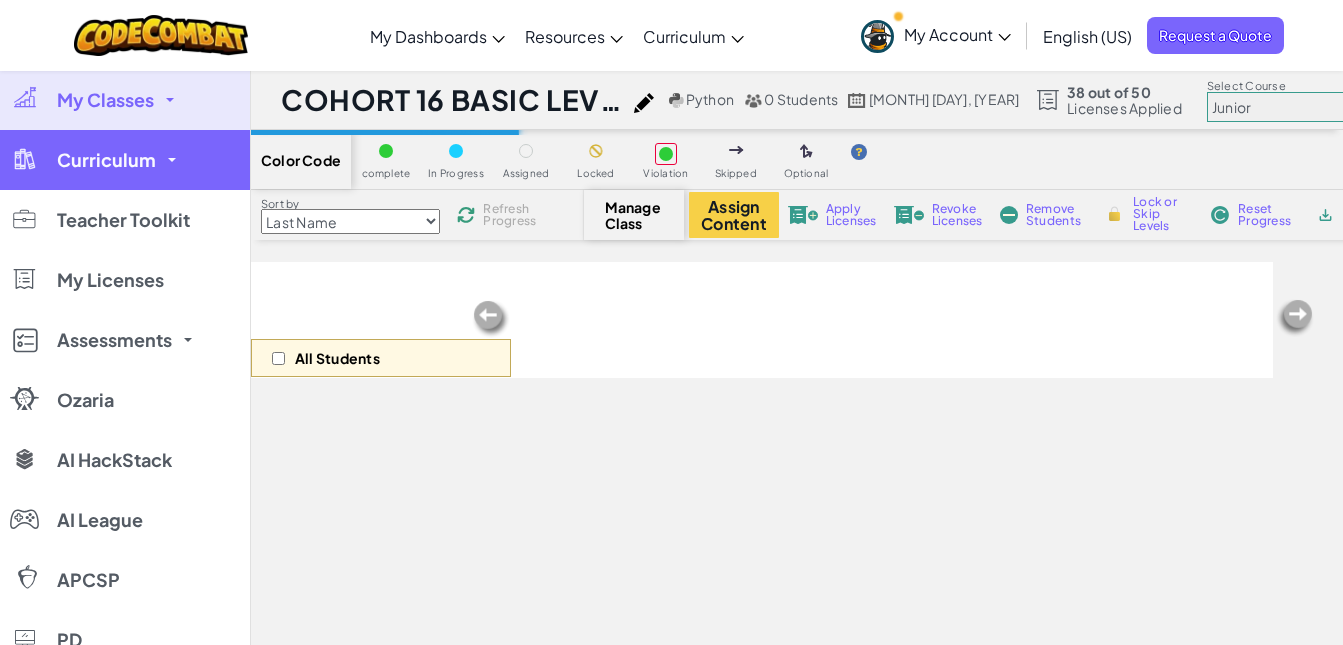 click on "Curriculum" at bounding box center (125, 160) 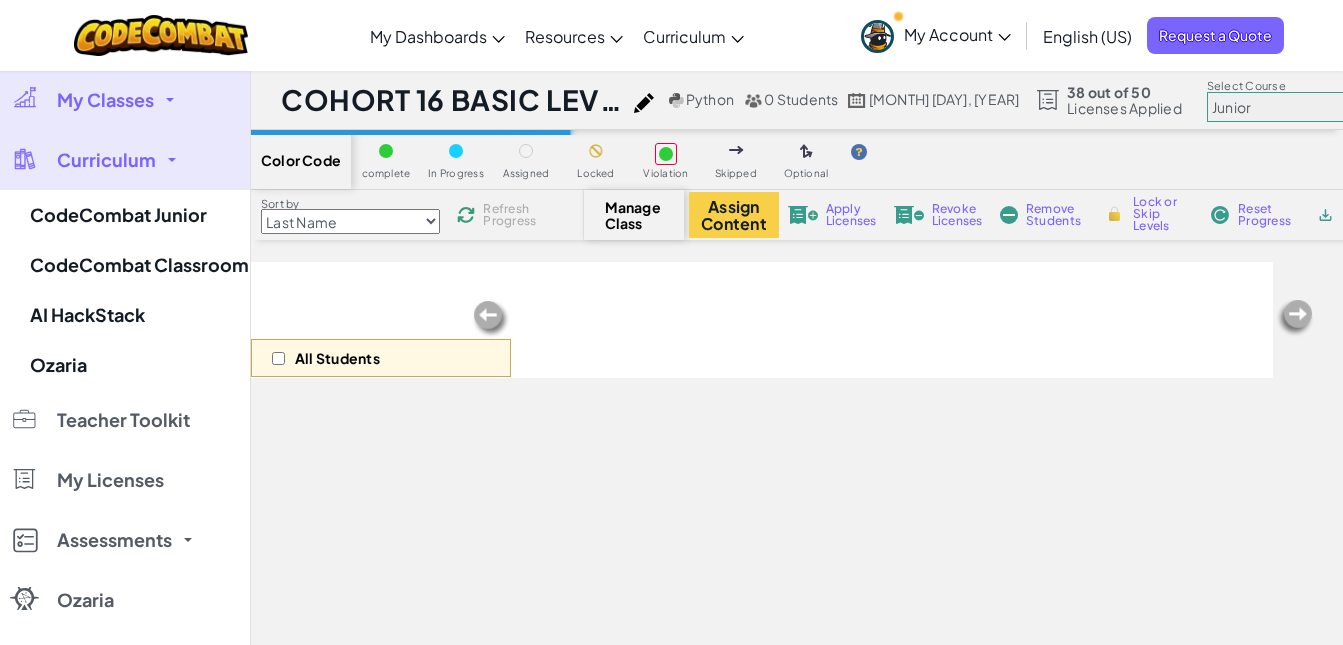 click on "My Classes" at bounding box center (105, 100) 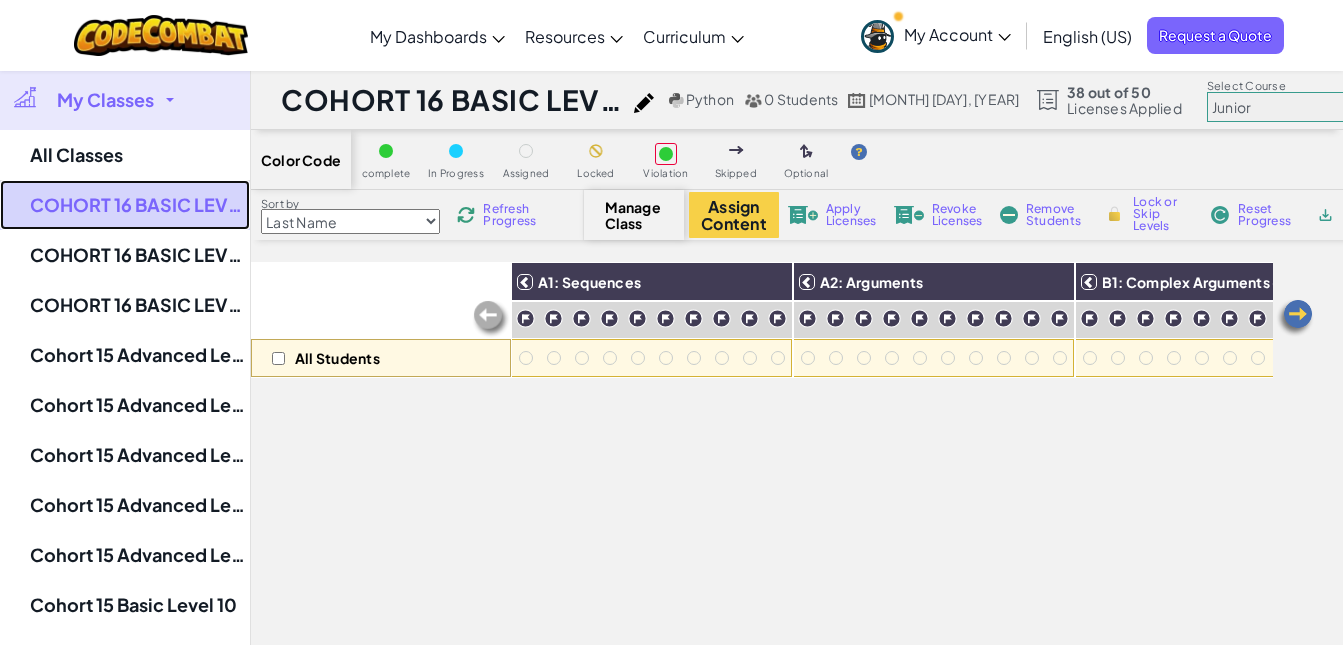 click on "COHORT 16 BASIC LEVEL 6" at bounding box center [125, 205] 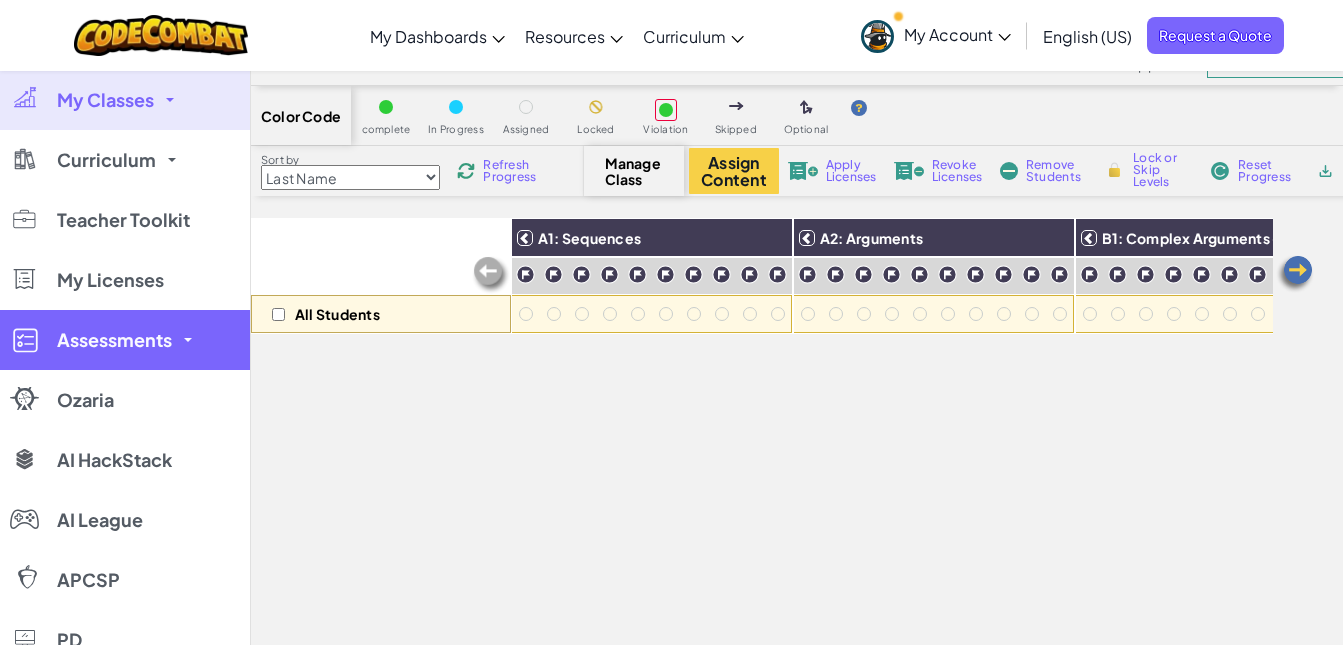 scroll, scrollTop: 107, scrollLeft: 0, axis: vertical 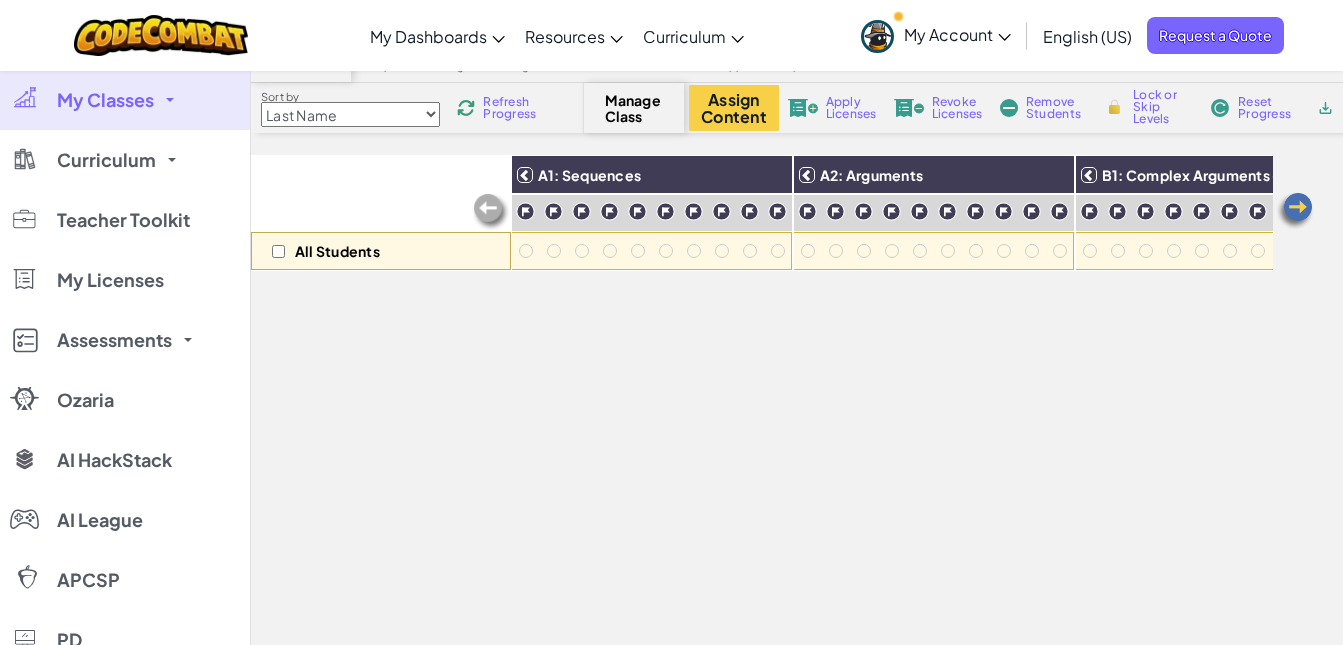 click on "My Classes" at bounding box center (105, 100) 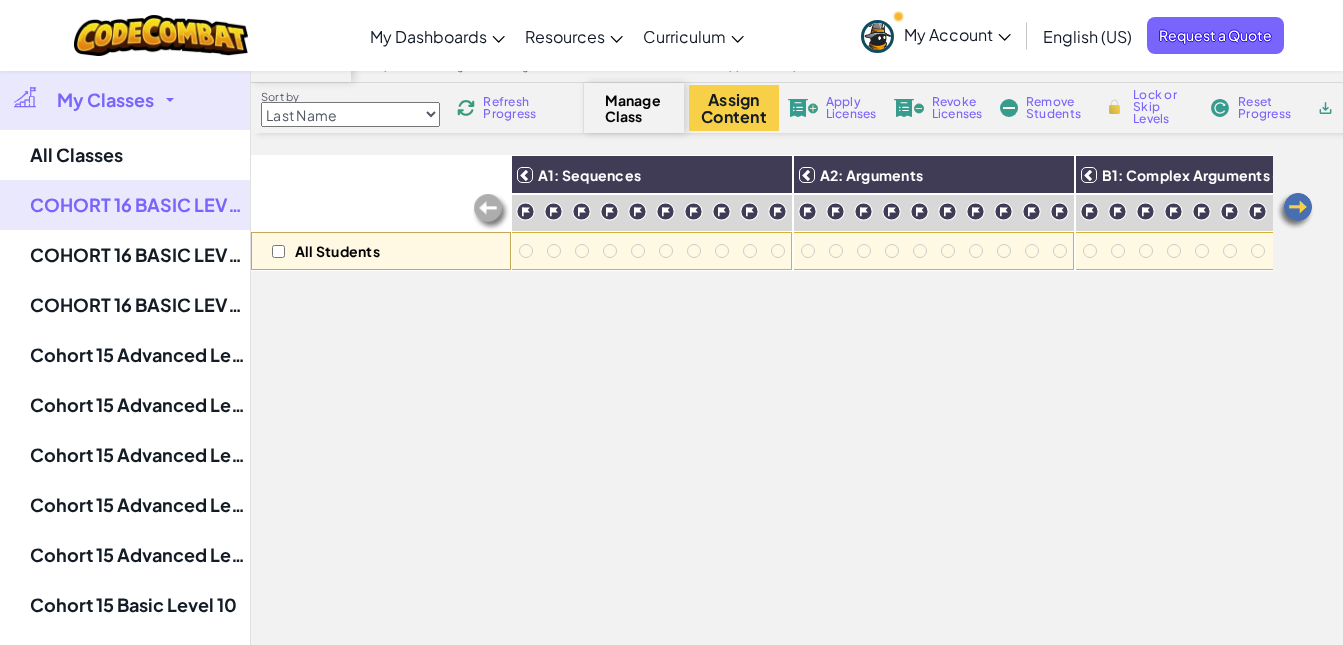 scroll, scrollTop: 0, scrollLeft: 0, axis: both 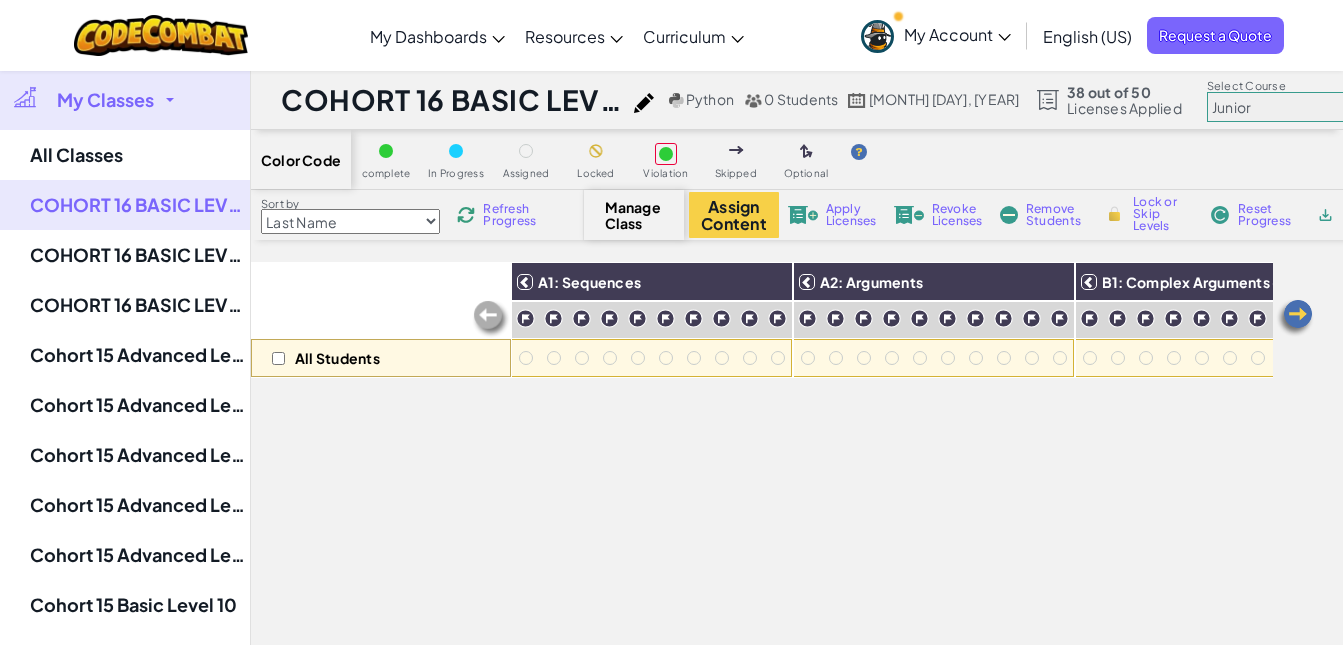 click at bounding box center (491, 319) 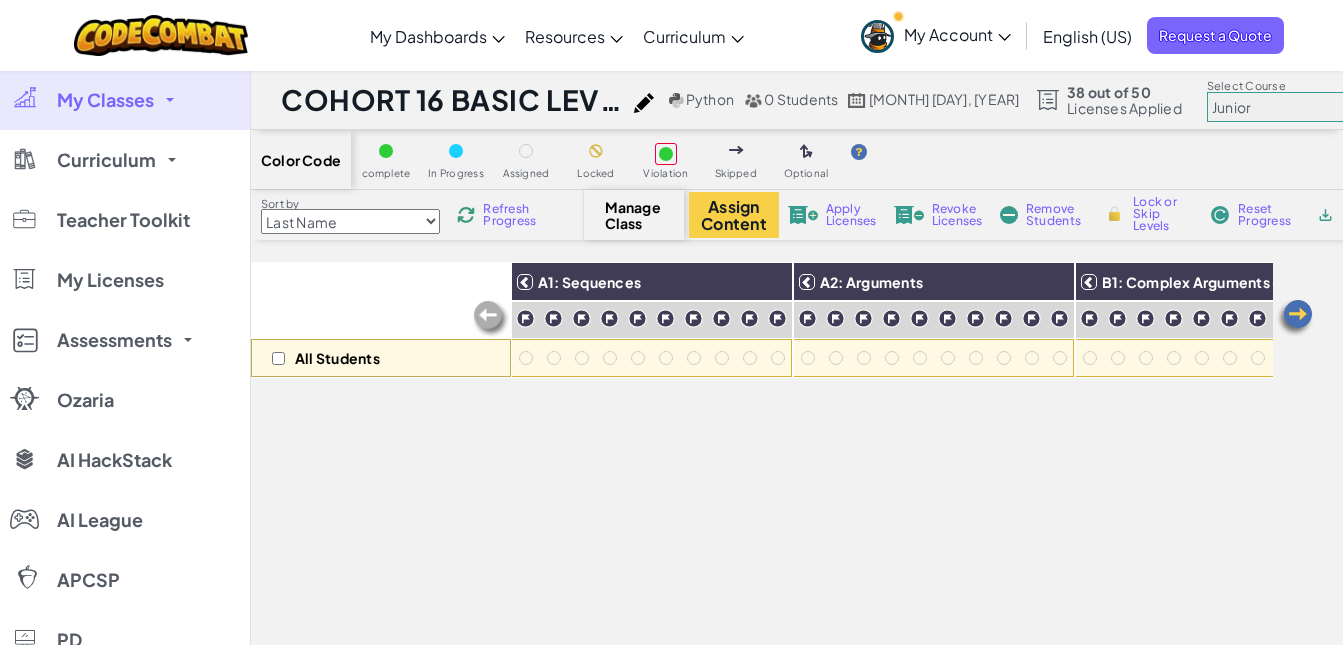 scroll, scrollTop: 0, scrollLeft: 4121, axis: horizontal 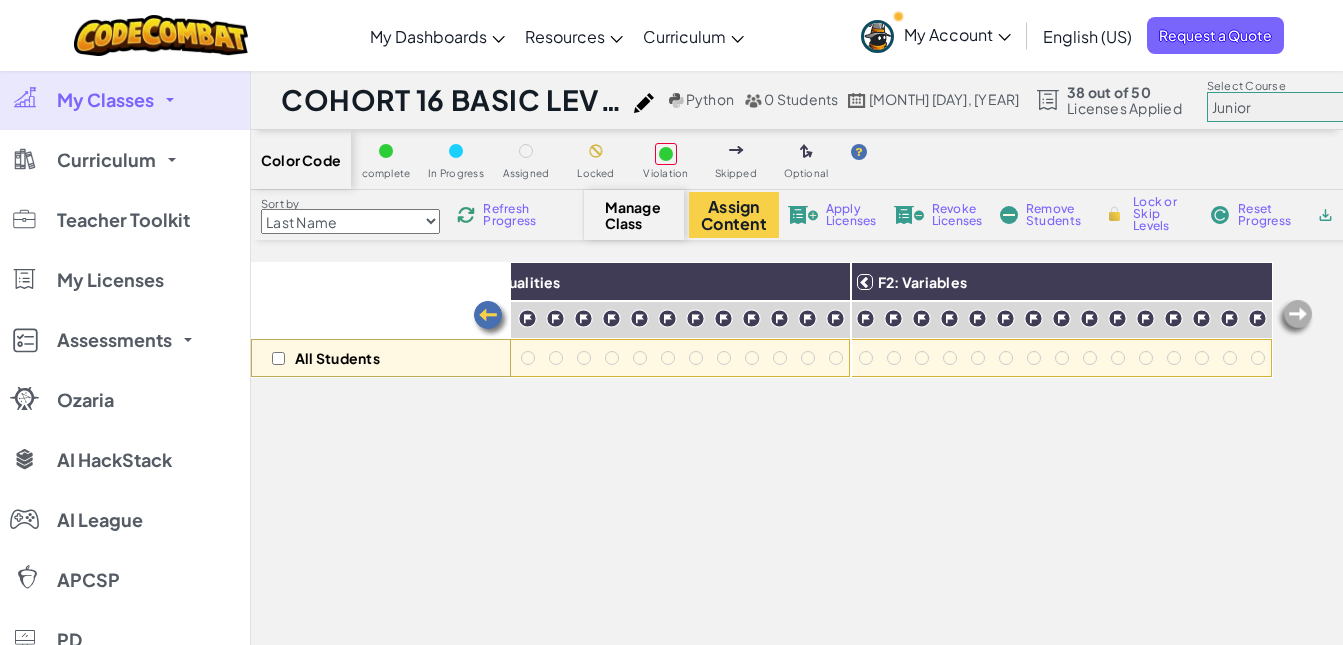 click on "My Classes" at bounding box center [105, 100] 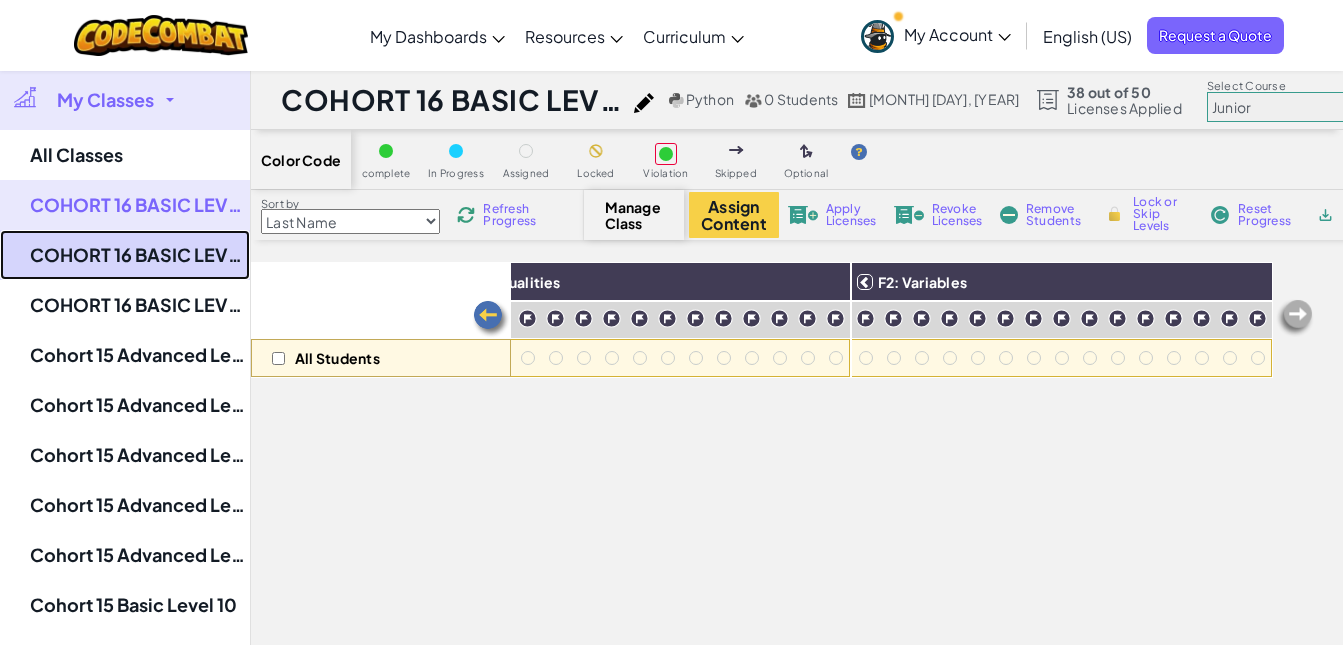 click on "COHORT 16 BASIC LEVEL 4" at bounding box center (125, 255) 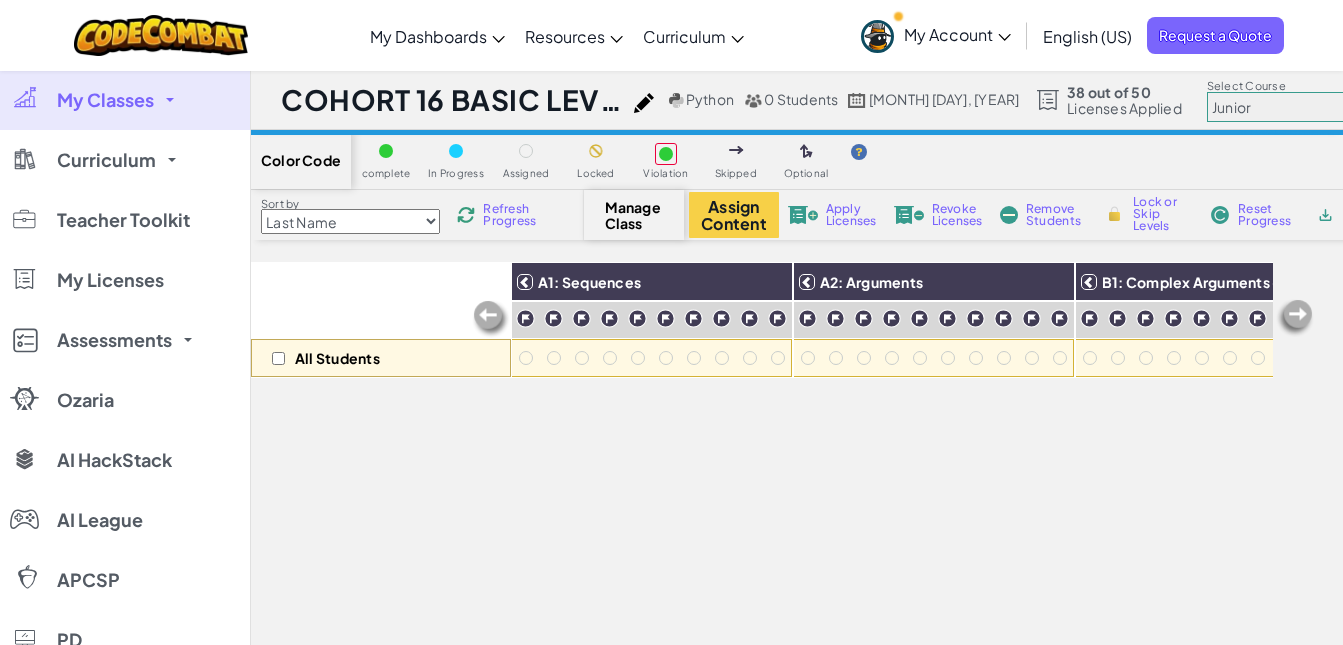 click on "My Classes" at bounding box center [105, 100] 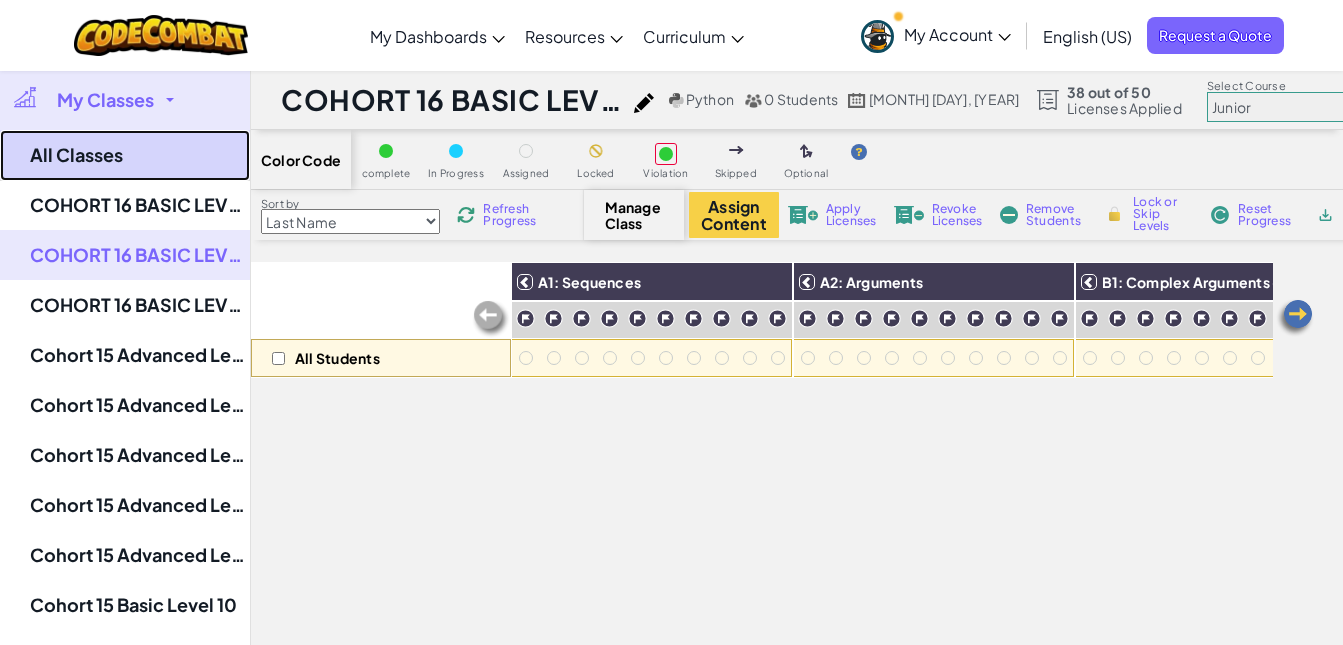 click on "All Classes" at bounding box center [125, 155] 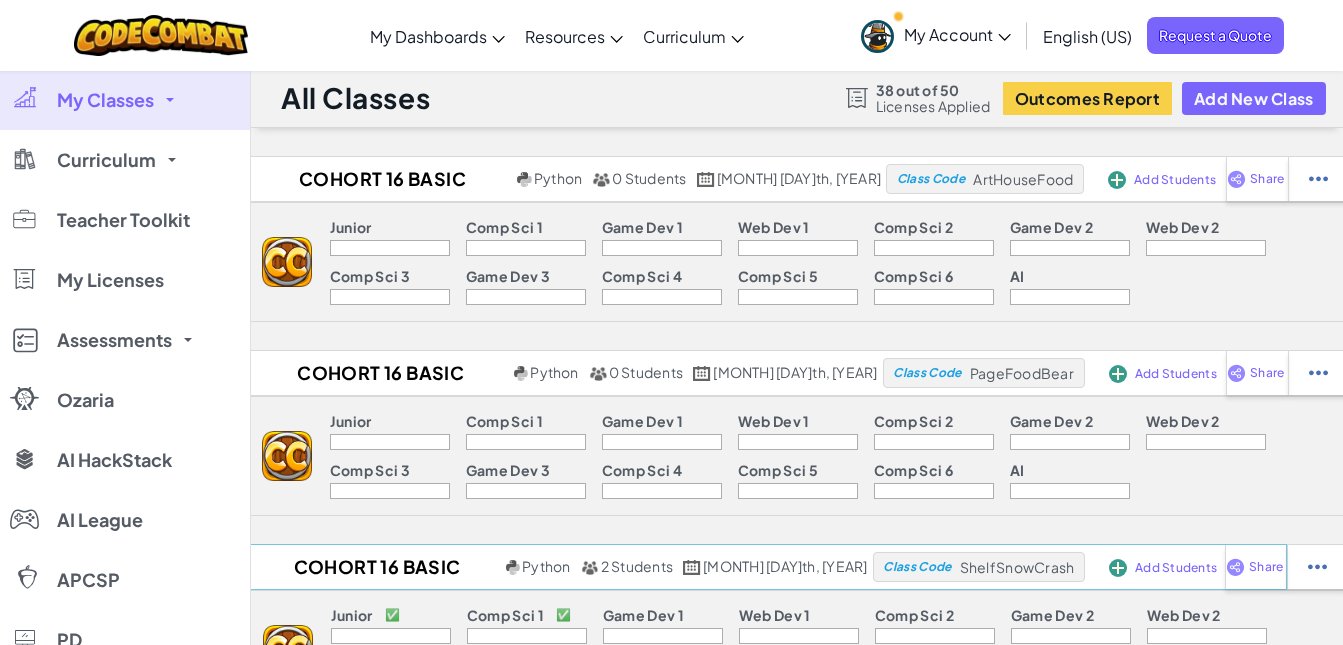 scroll, scrollTop: 0, scrollLeft: 0, axis: both 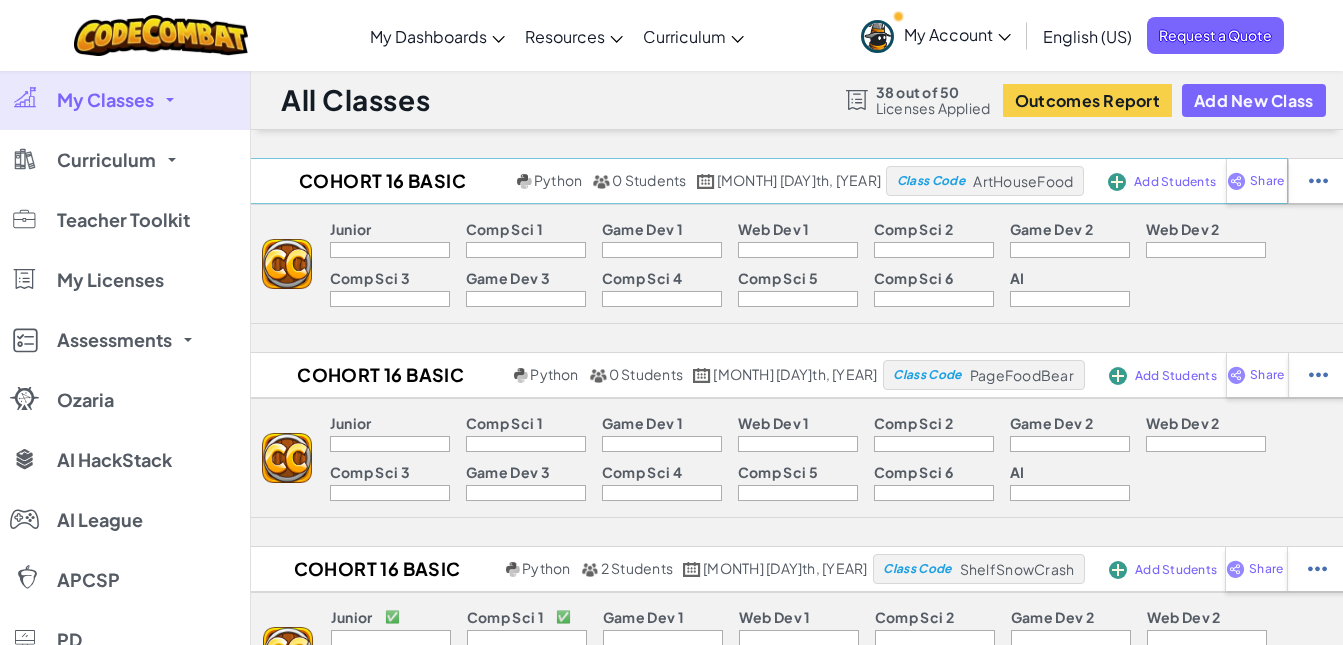 click on "Add Students" at bounding box center [1150, 181] 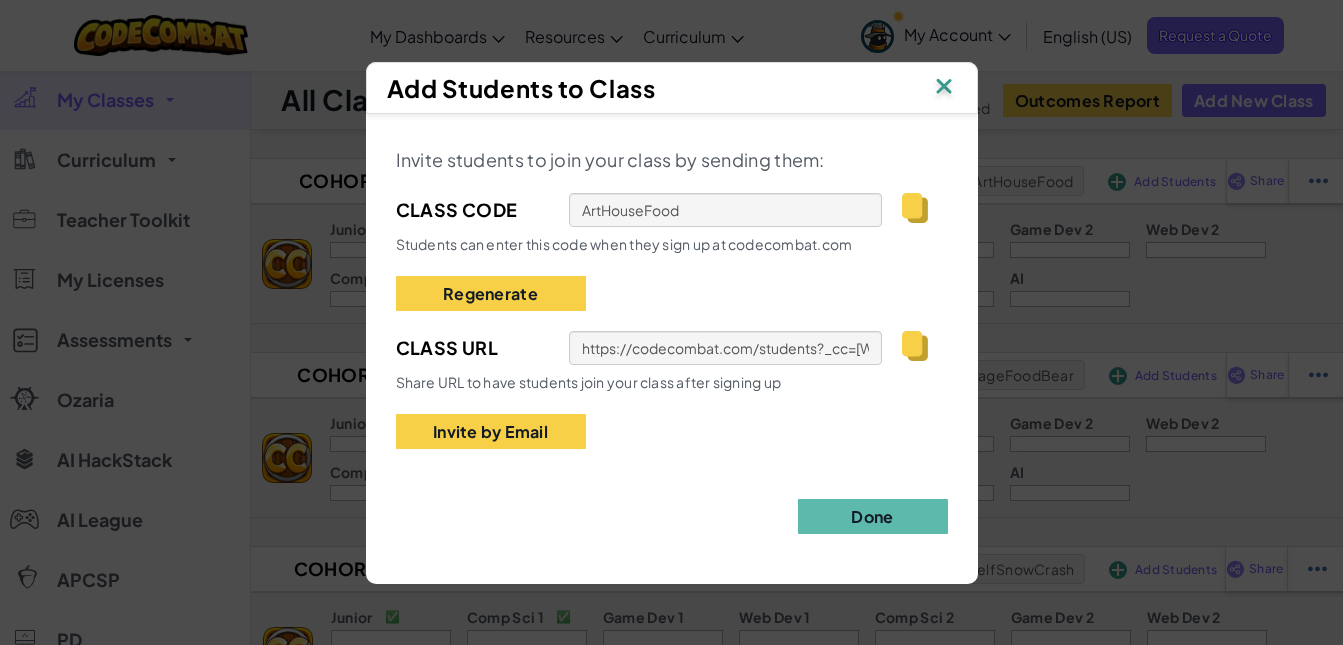click at bounding box center (944, 88) 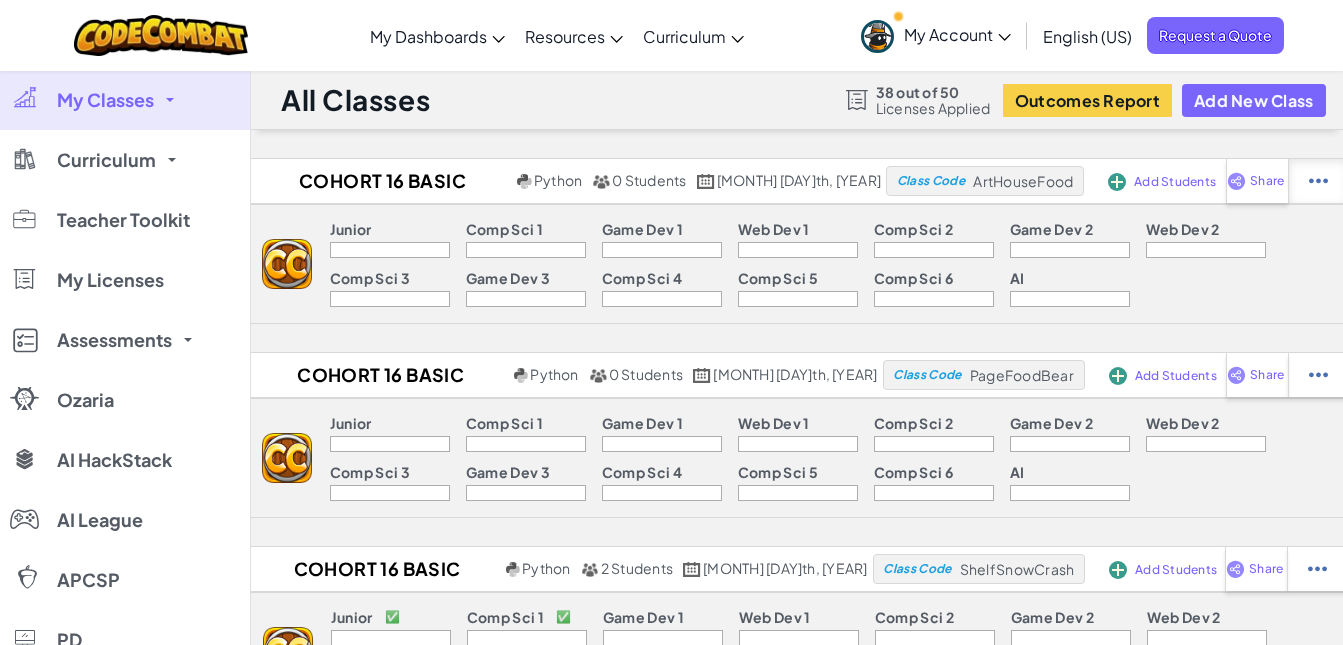 click at bounding box center (1318, 181) 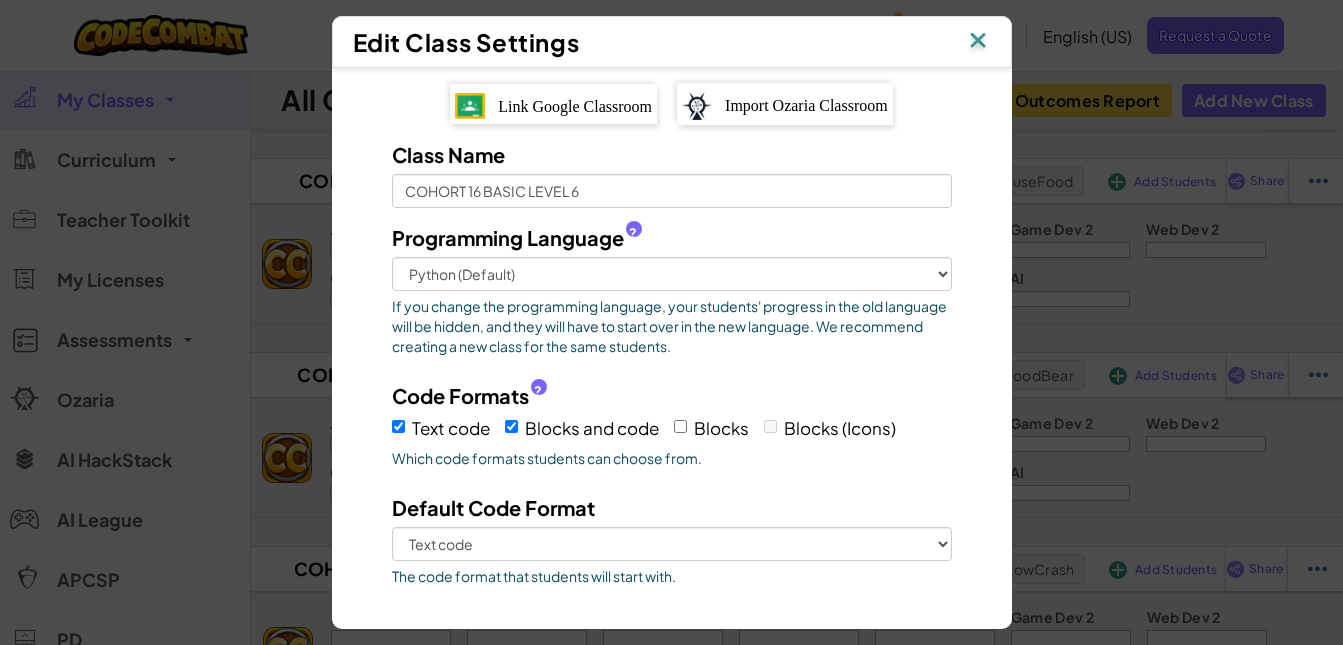 scroll, scrollTop: 98, scrollLeft: 0, axis: vertical 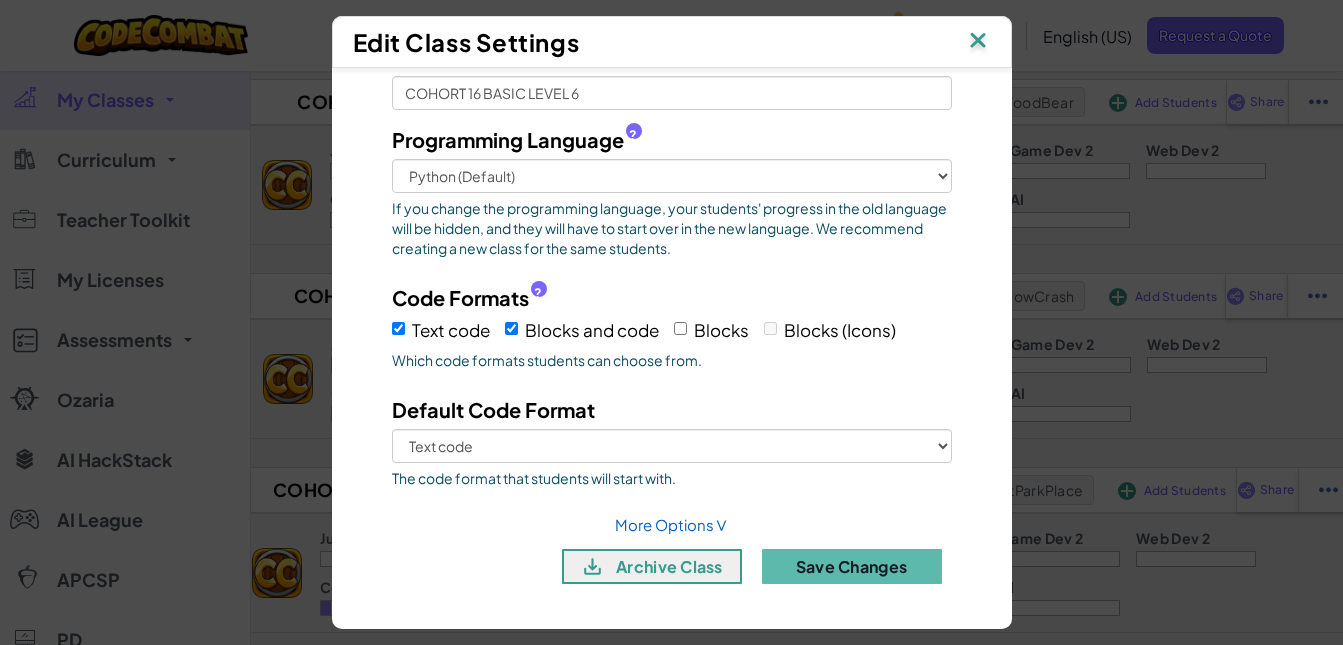 click at bounding box center (978, 42) 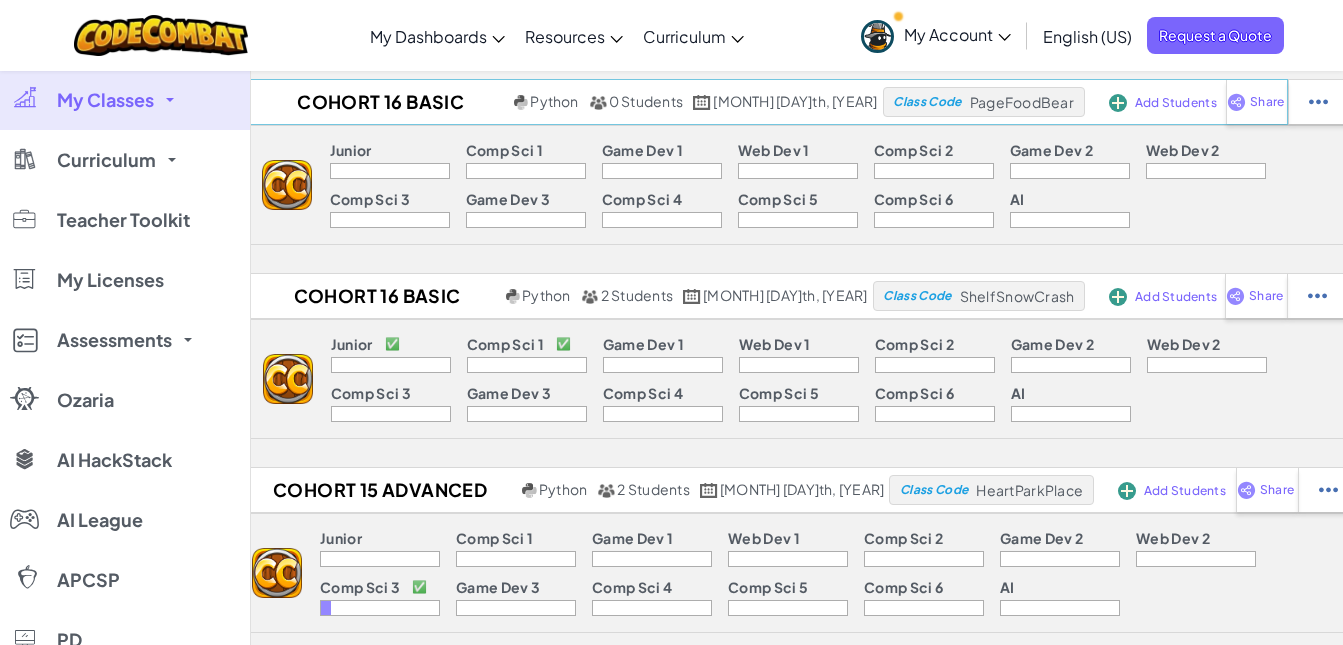 click on "COHORT 16 BASIC LEVEL 4
Comp Sci [NUMBER]
Game Dev [NUMBER]
Web Dev [NUMBER]
Comp Sci [NUMBER]
Game Dev [NUMBER]
Web Dev [NUMBER]
Comp Sci [NUMBER]
Game Dev [NUMBER]
Comp Sci [NUMBER]
Comp Sci [NUMBER]
Comp Sci [NUMBER]
AI" at bounding box center [797, 162] 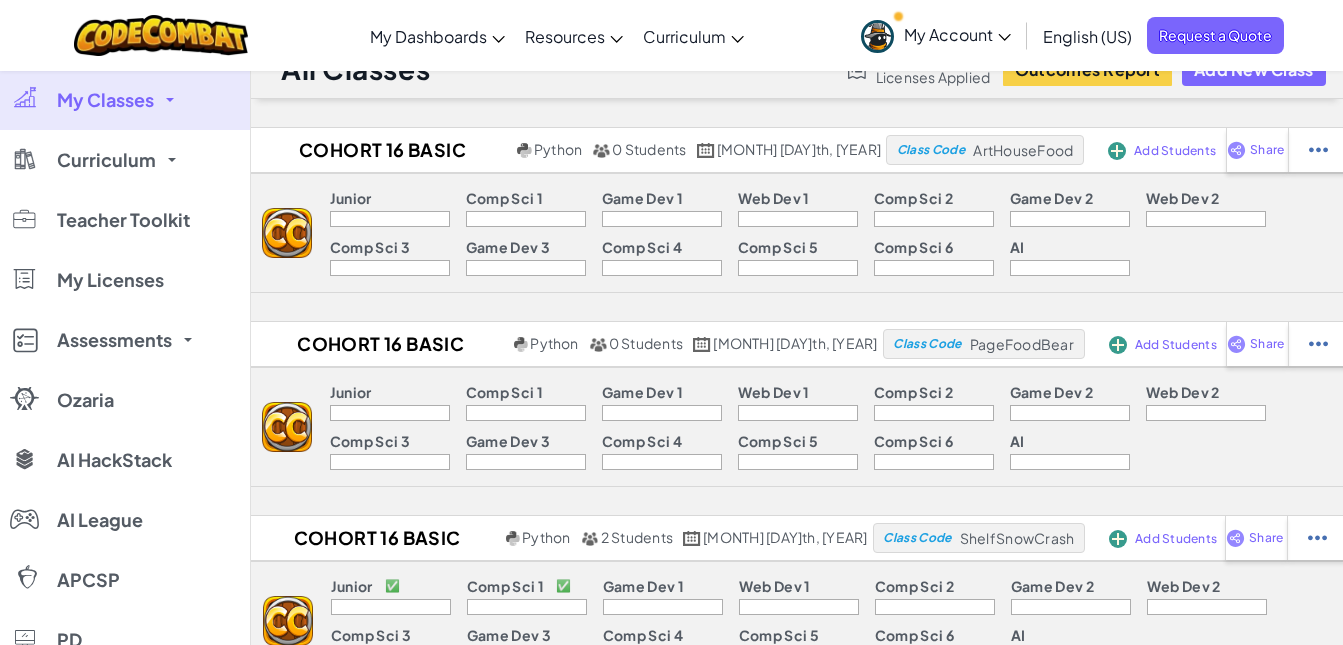 scroll, scrollTop: 0, scrollLeft: 0, axis: both 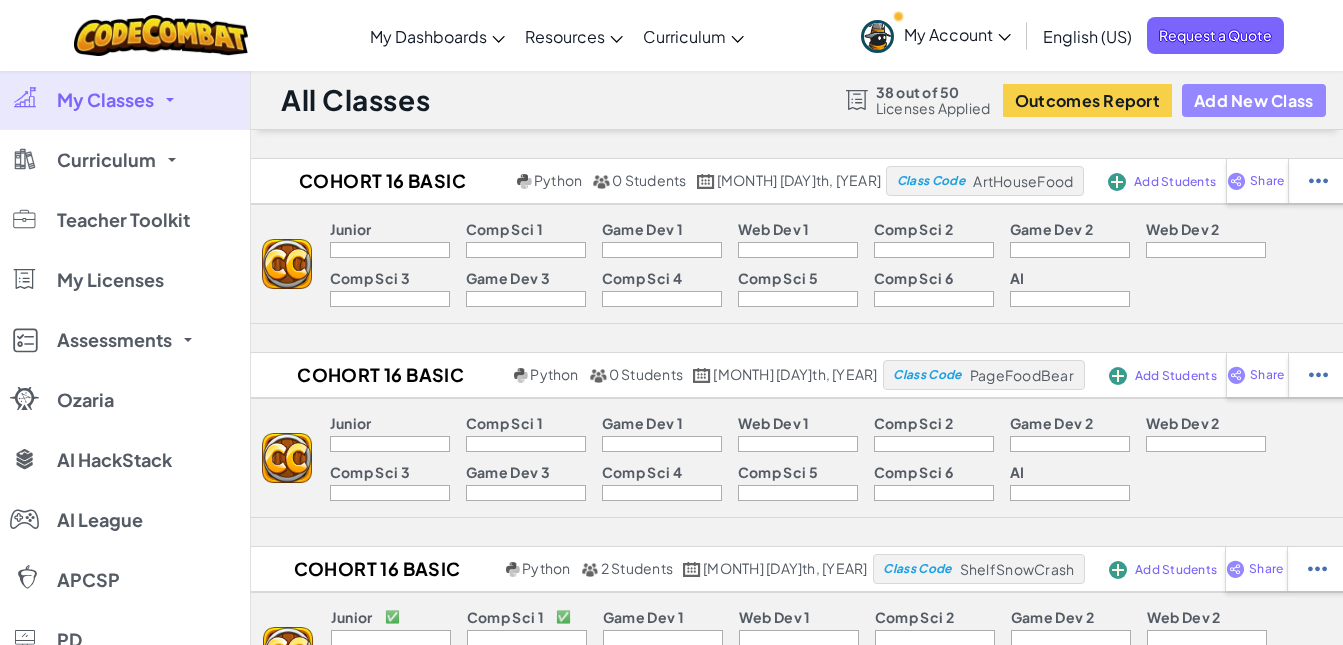 click on "Add New Class" at bounding box center (1254, 100) 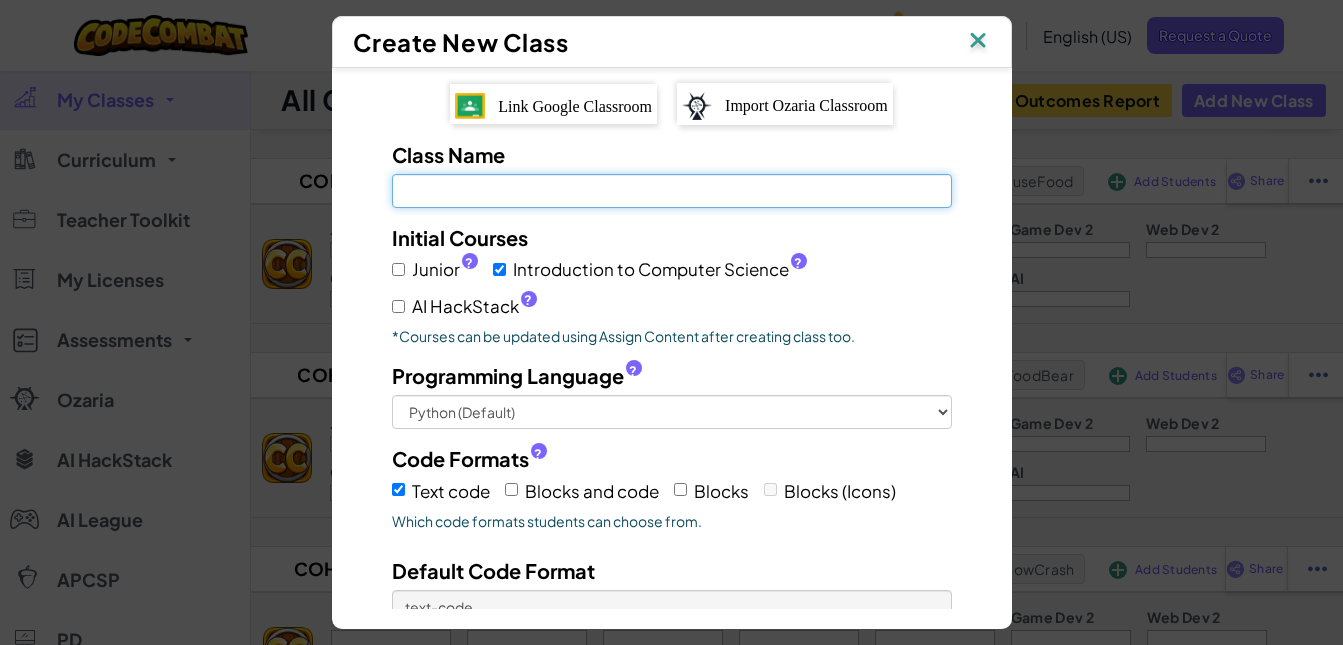 click on "Class Name
Field is required" at bounding box center [672, 191] 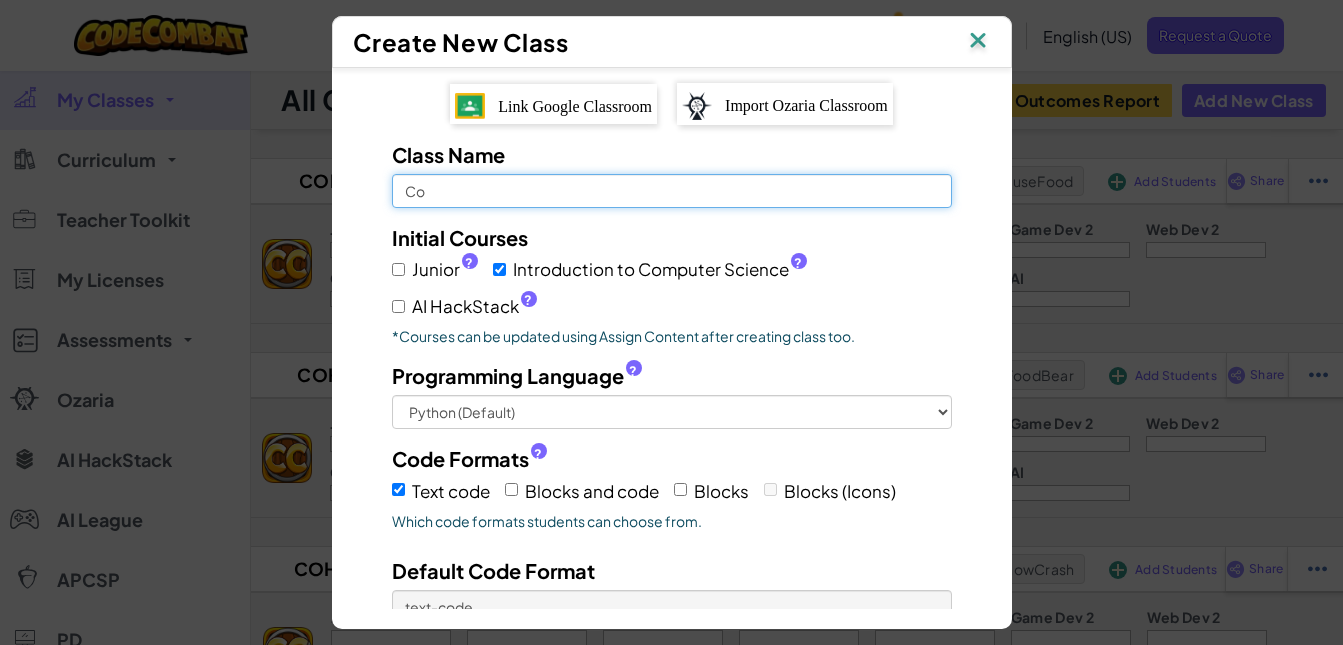 type on "C" 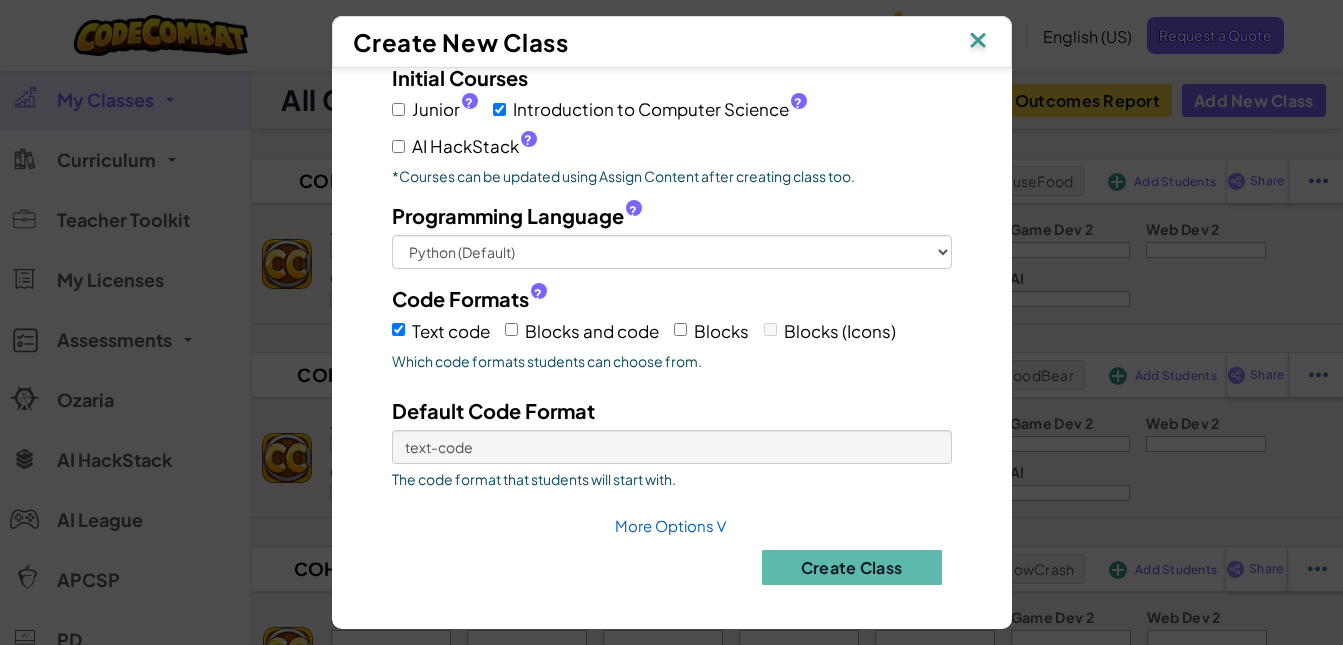 scroll, scrollTop: 161, scrollLeft: 0, axis: vertical 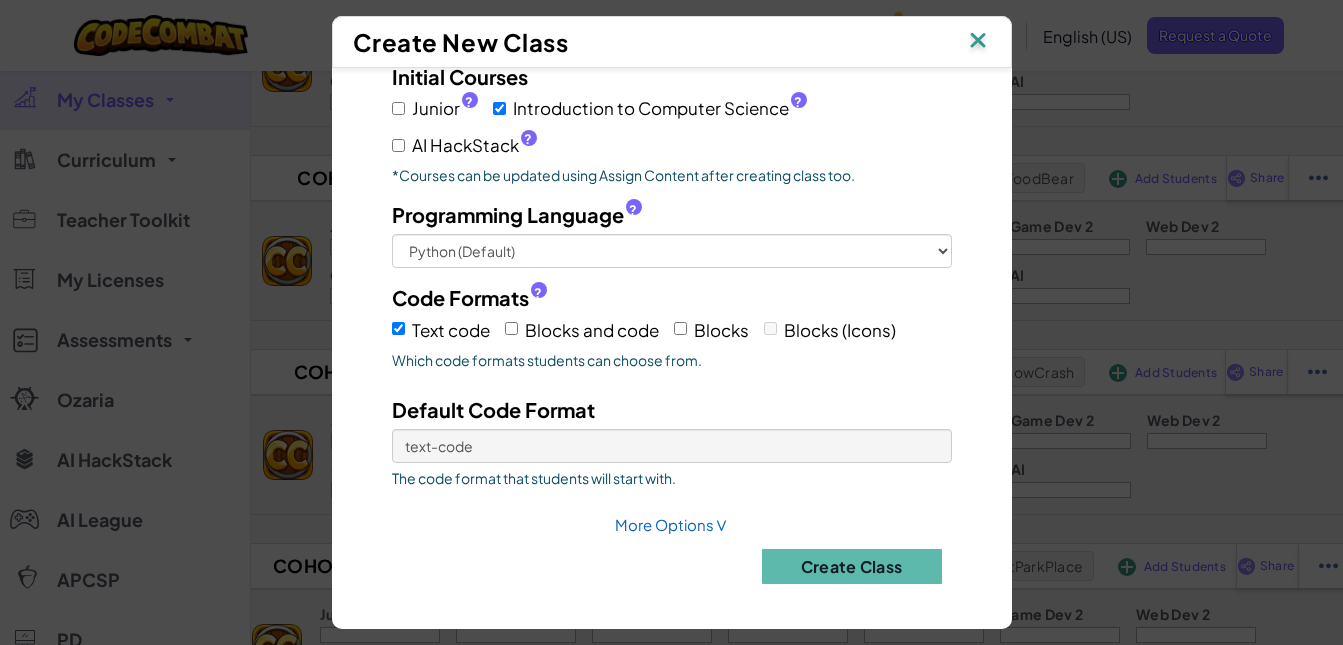 type on "COHORT 16 BASIC LEVEL 4" 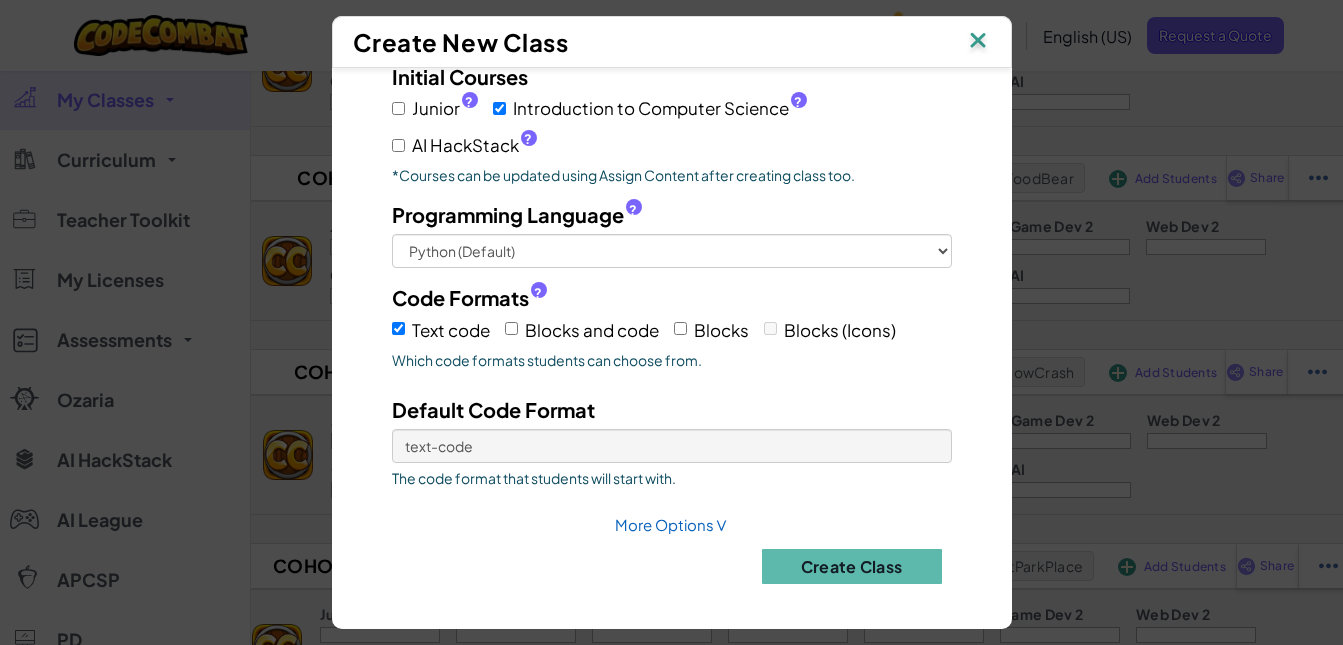 click on "Blocks and code" at bounding box center (582, 329) 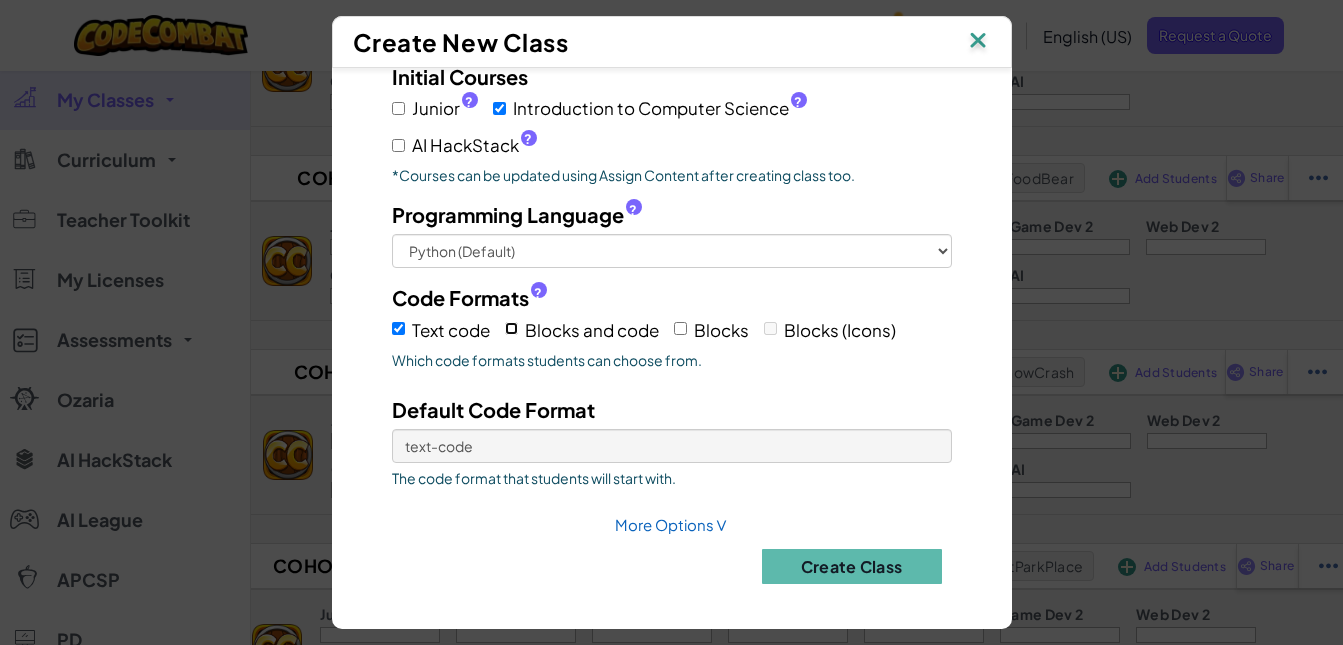 click on "Blocks and code" at bounding box center (511, 328) 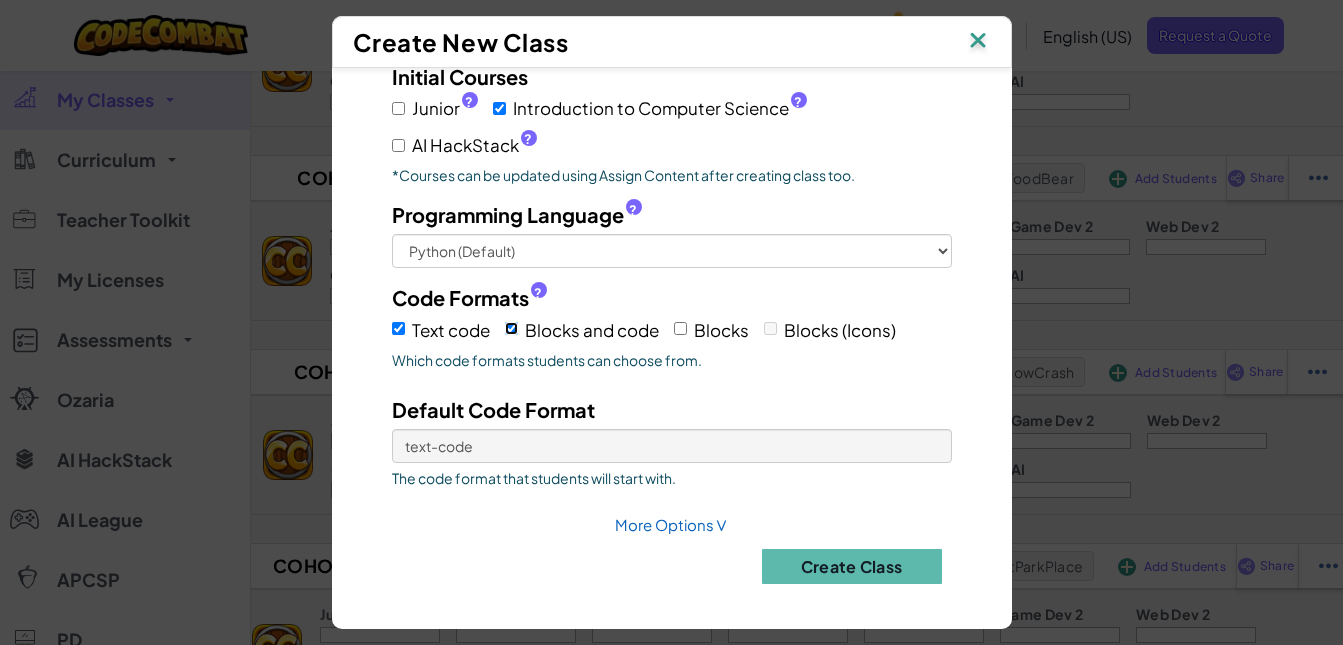 click on "Blocks and code" at bounding box center [511, 328] 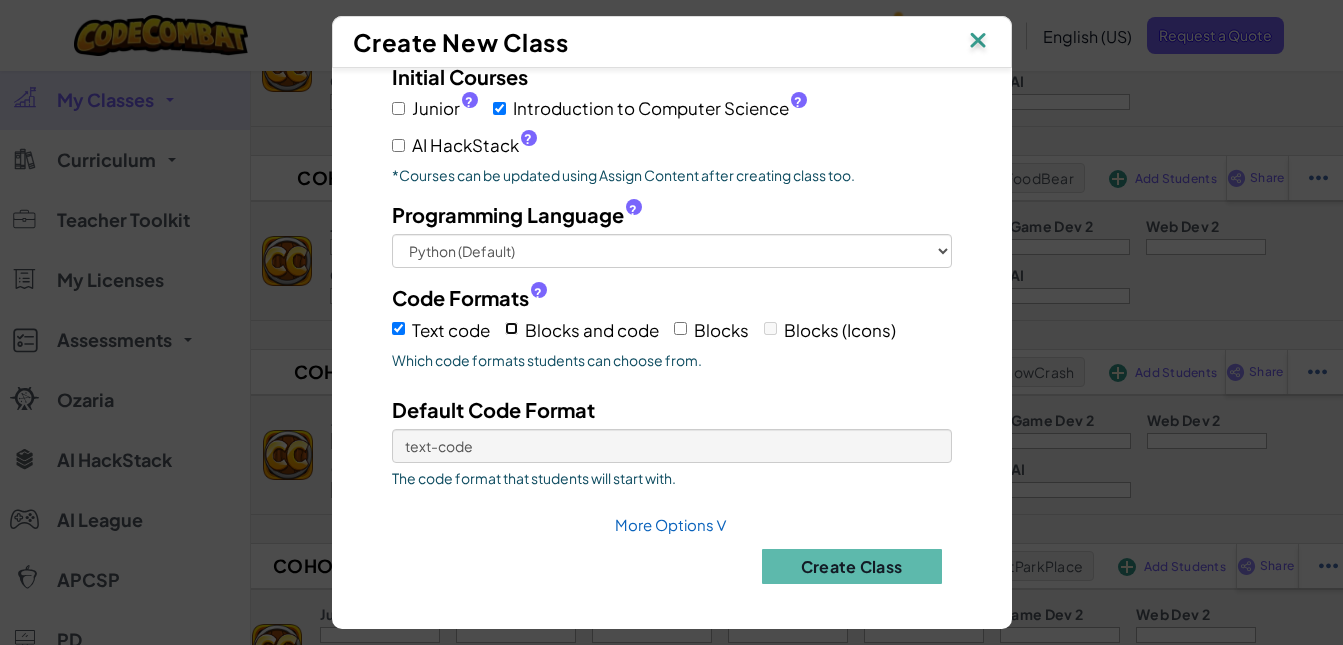 click on "Blocks and code" at bounding box center (511, 328) 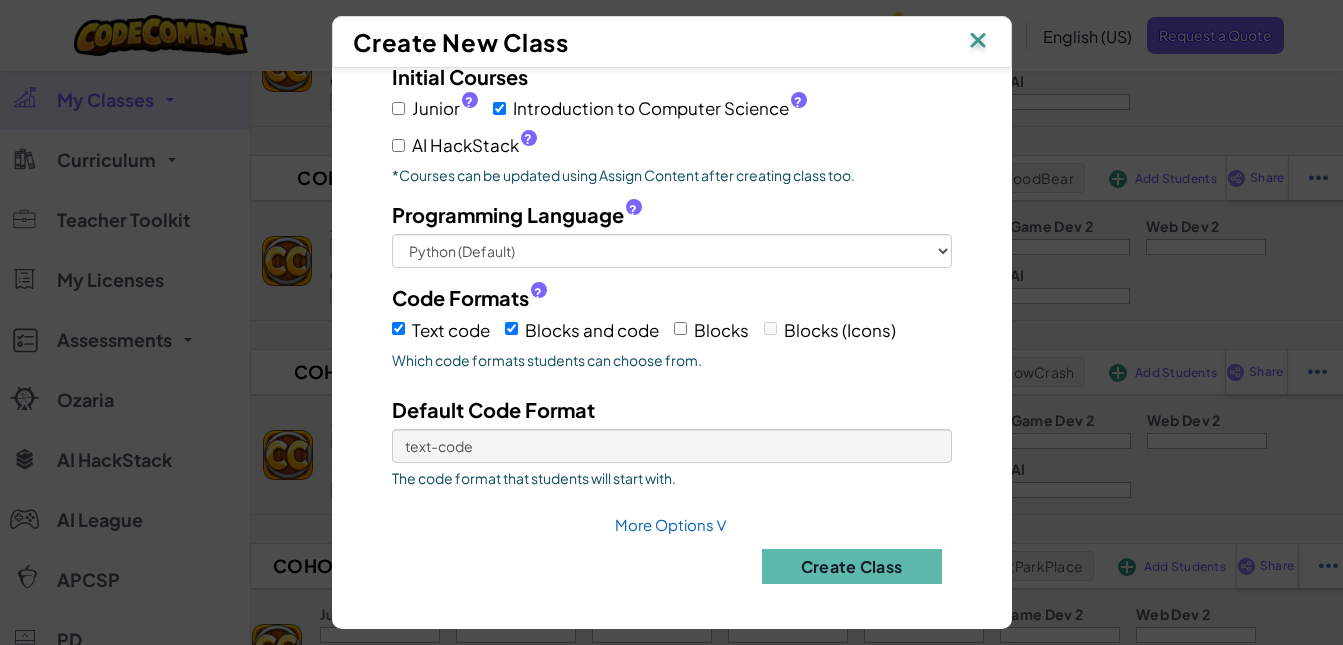 click on "Which code formats students can choose from." at bounding box center (672, 360) 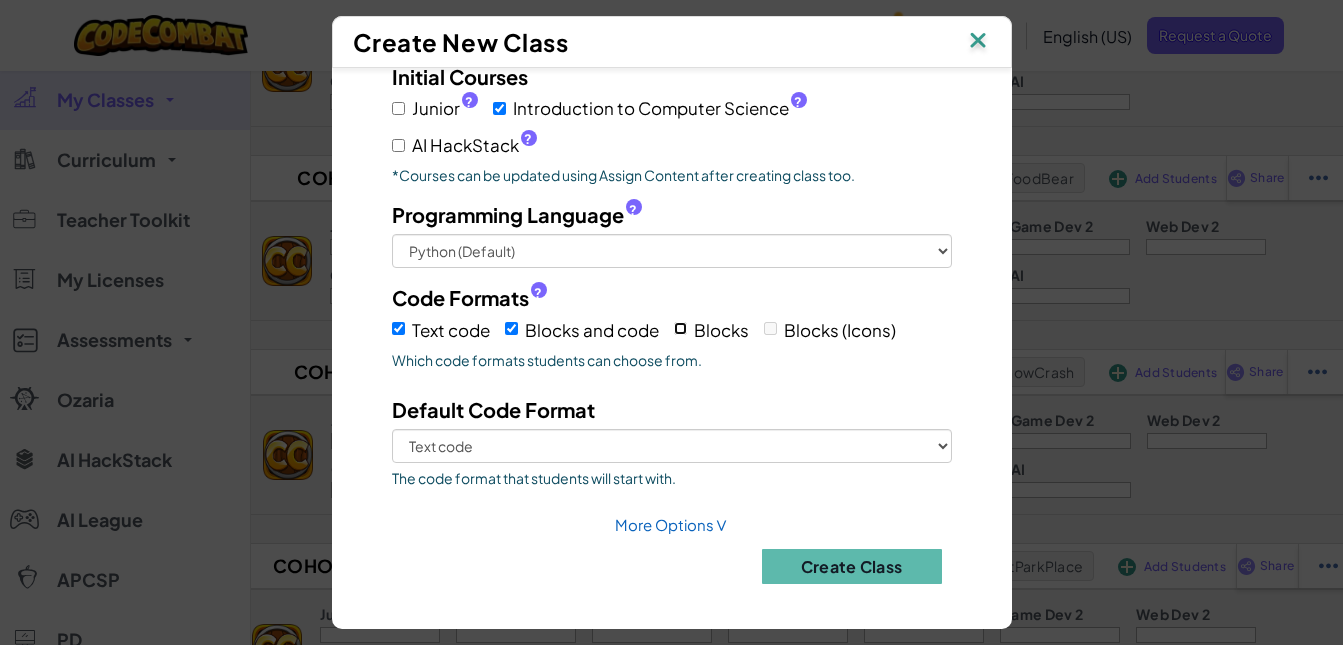 click on "Blocks" at bounding box center (680, 328) 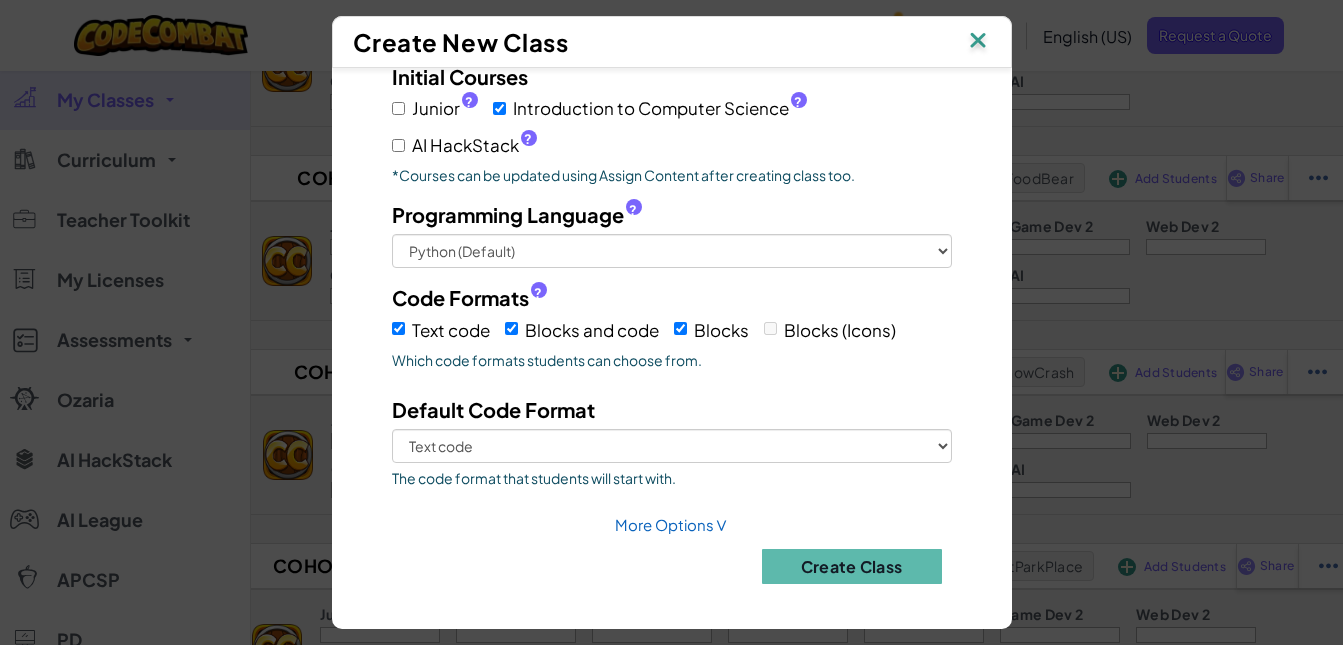click on "Code Formats
?" at bounding box center [672, 297] 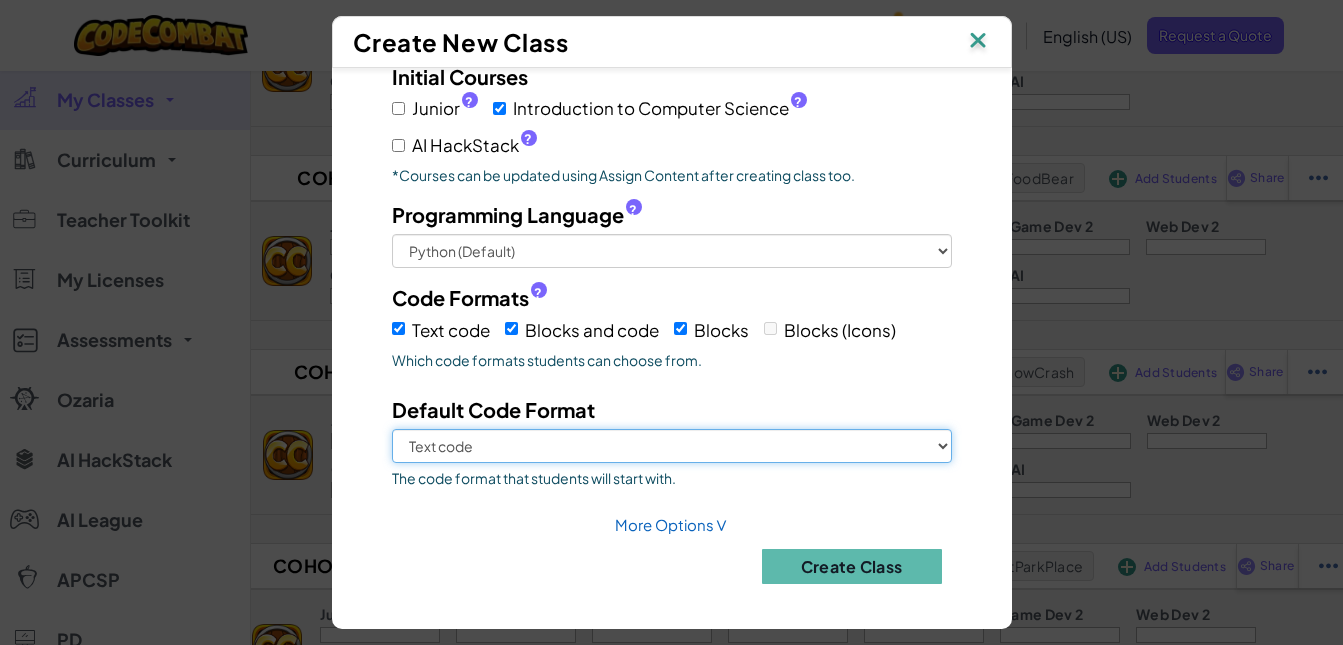 click on "Text code
Blocks and code
Blocks" at bounding box center [672, 446] 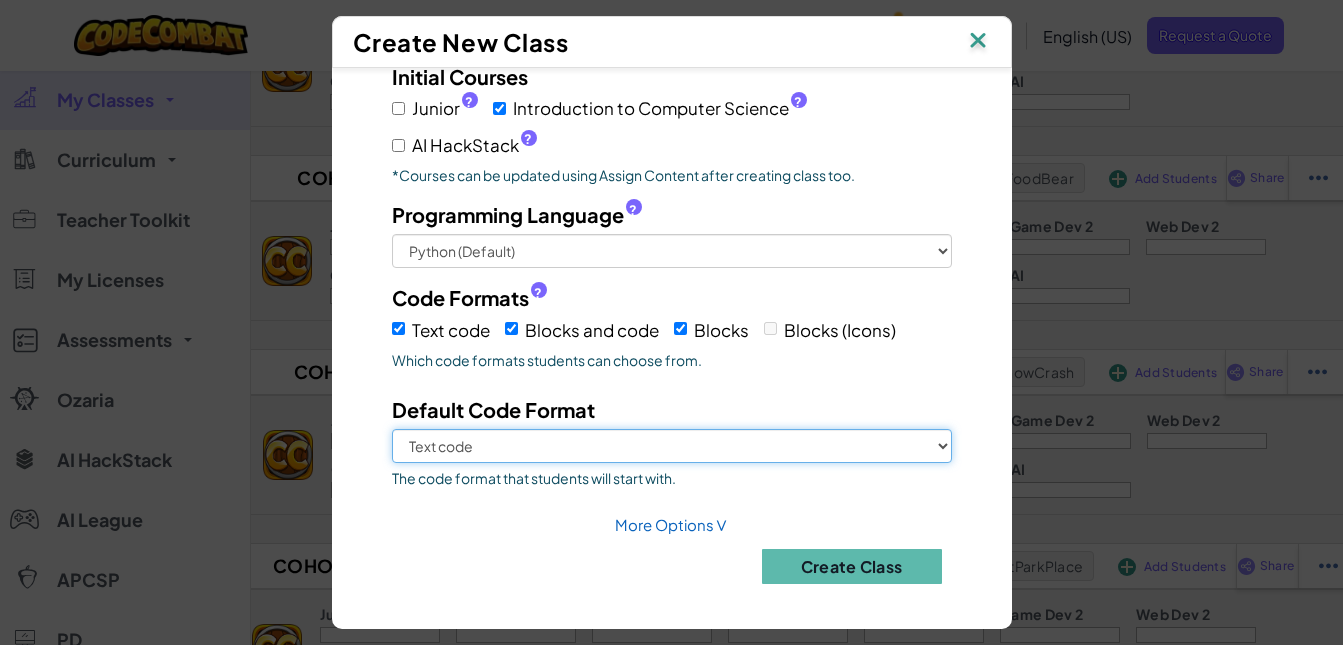 click on "Text code
Blocks and code
Blocks" at bounding box center [672, 446] 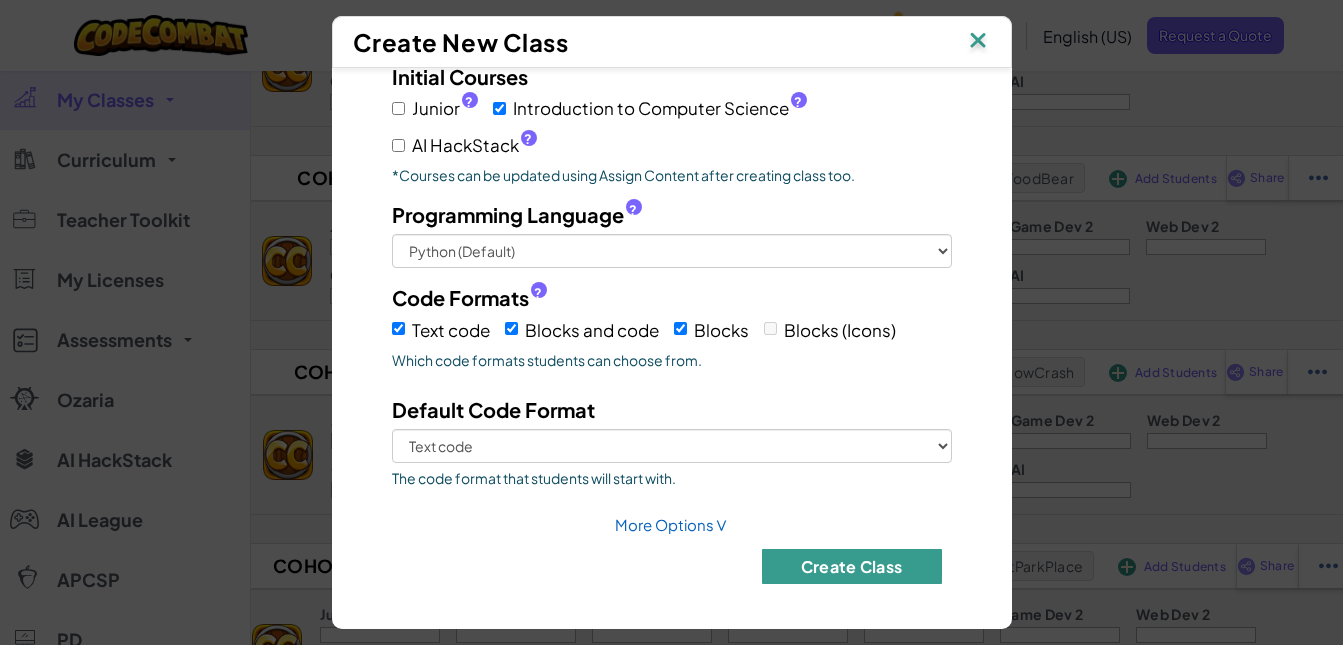 click on "Create Class" at bounding box center [852, 566] 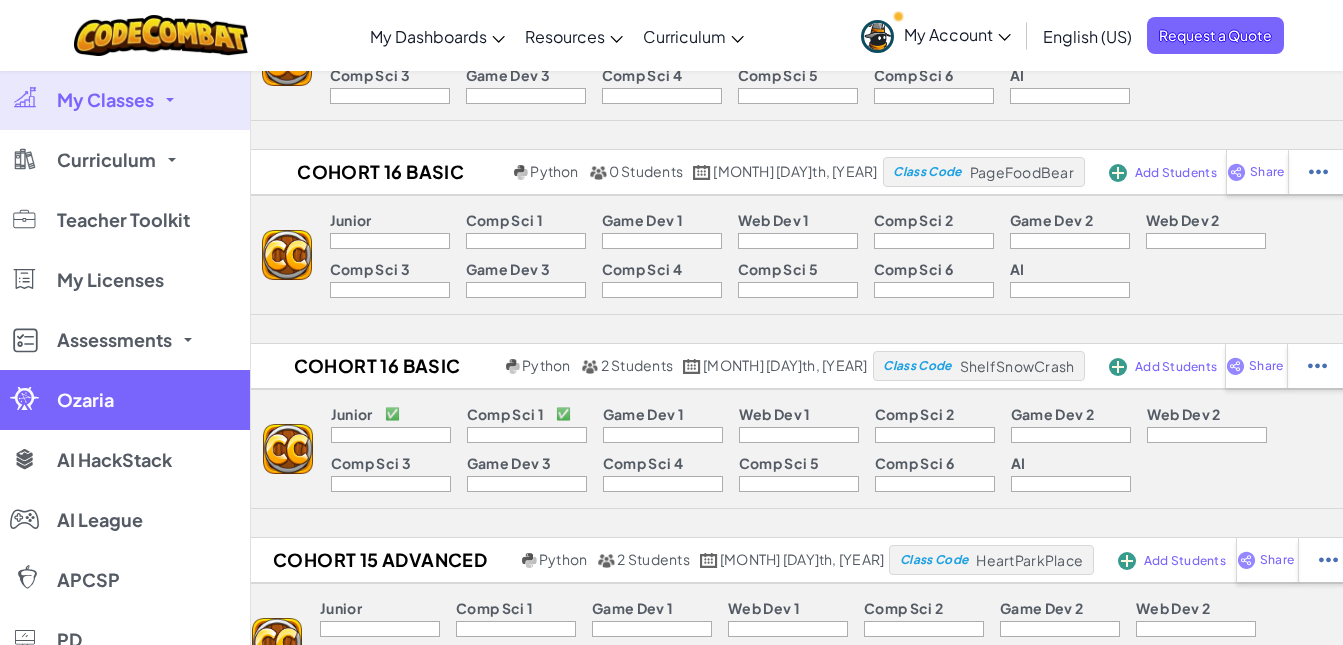 scroll, scrollTop: 481, scrollLeft: 0, axis: vertical 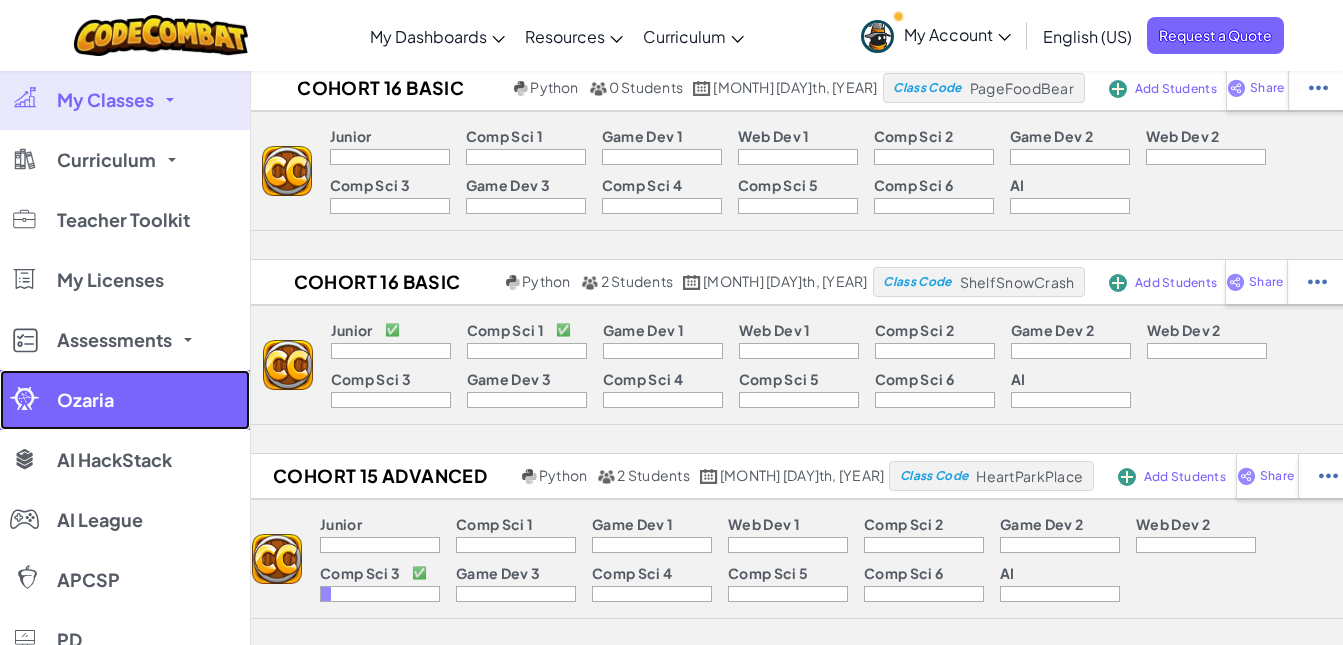 click on "Ozaria" at bounding box center (125, 400) 